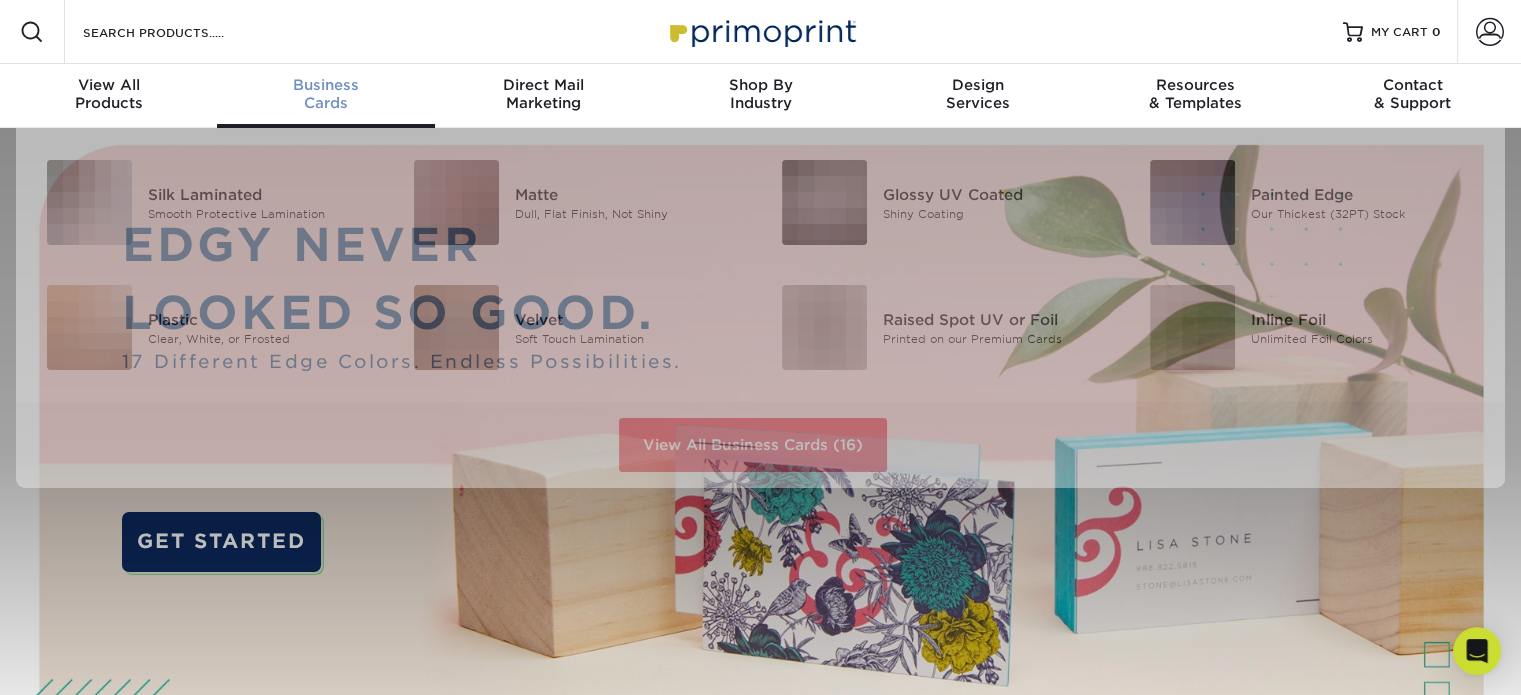 scroll, scrollTop: 0, scrollLeft: 0, axis: both 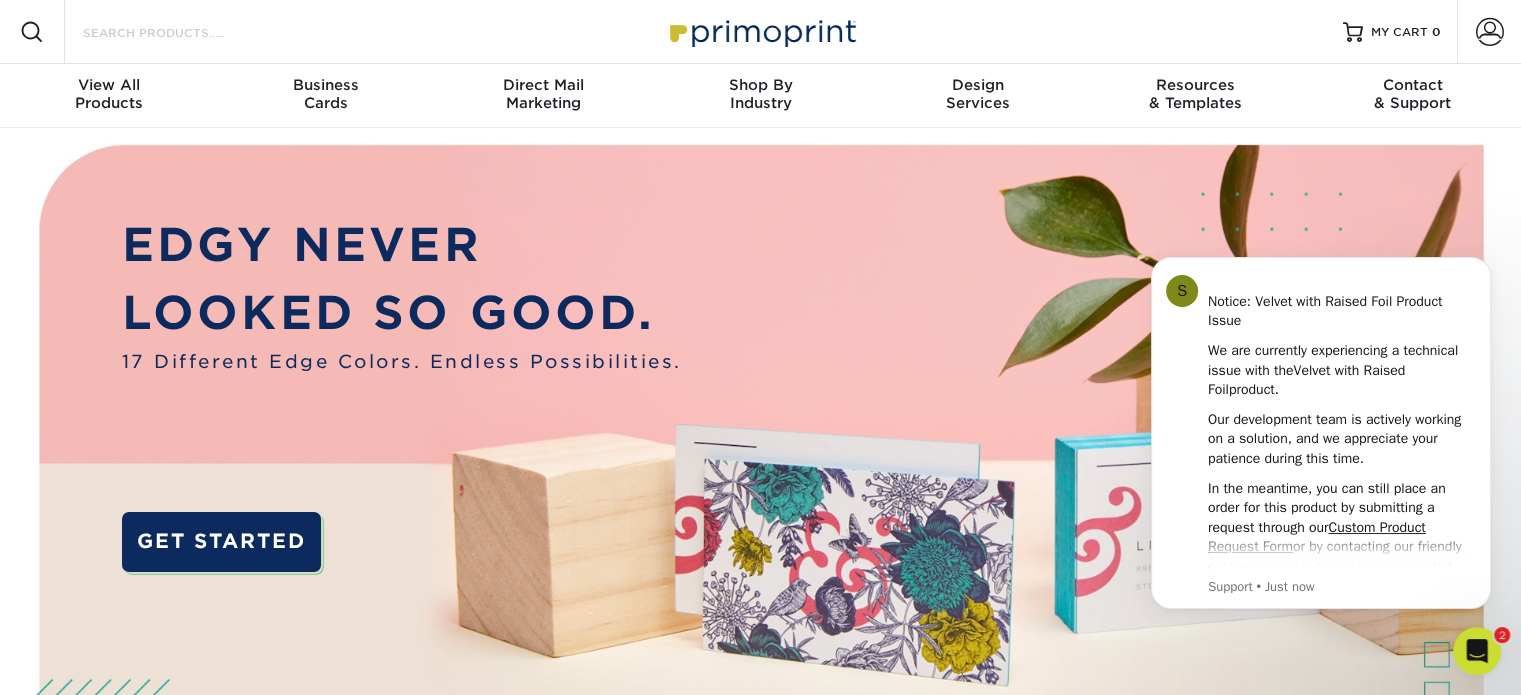 click on "Search Products" at bounding box center [178, 32] 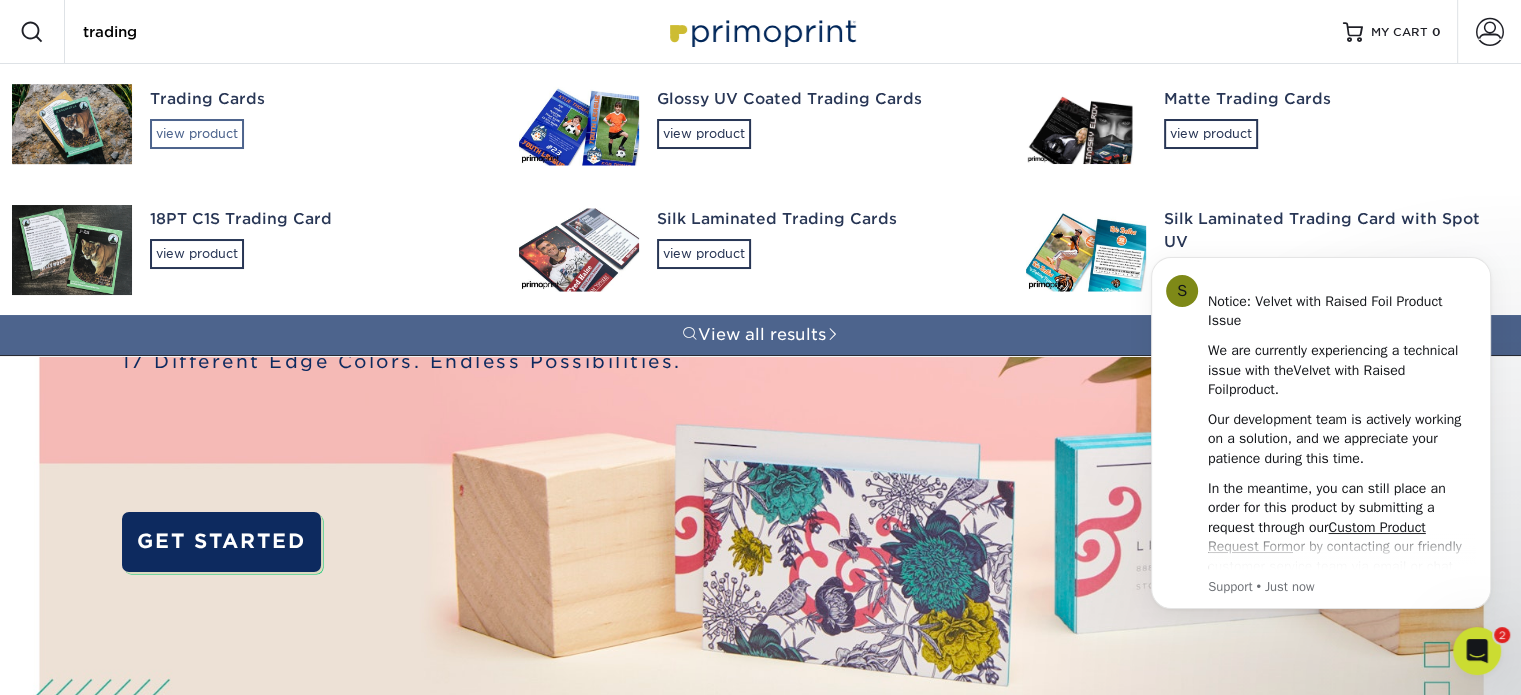 type on "trading" 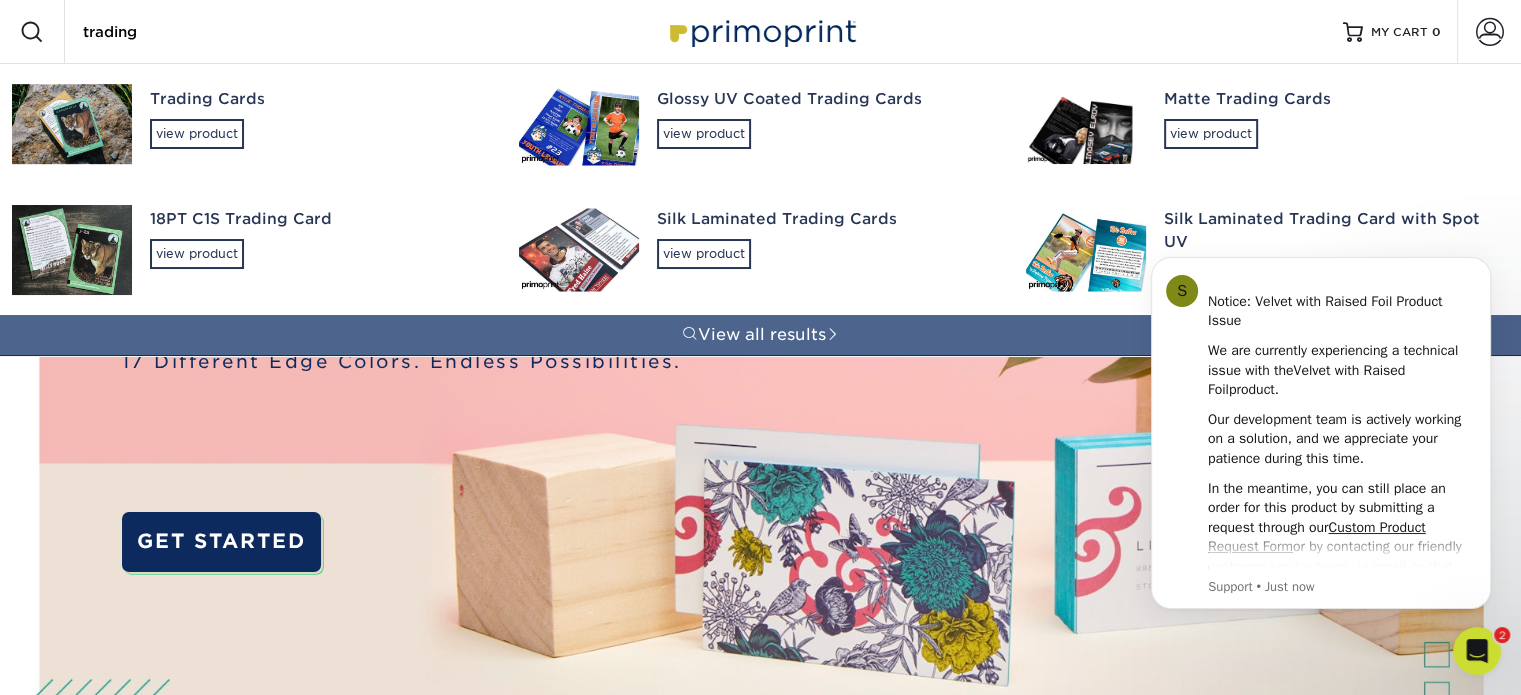 type 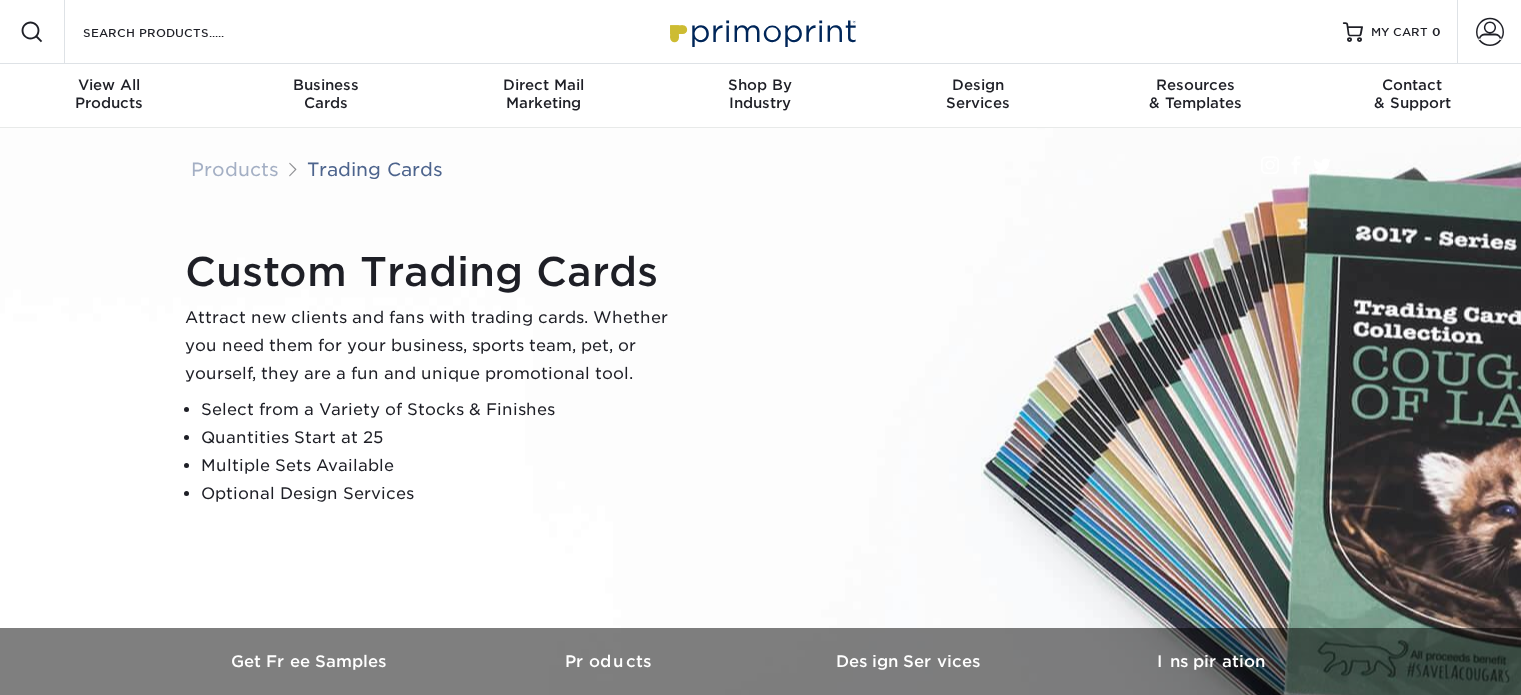 scroll, scrollTop: 0, scrollLeft: 0, axis: both 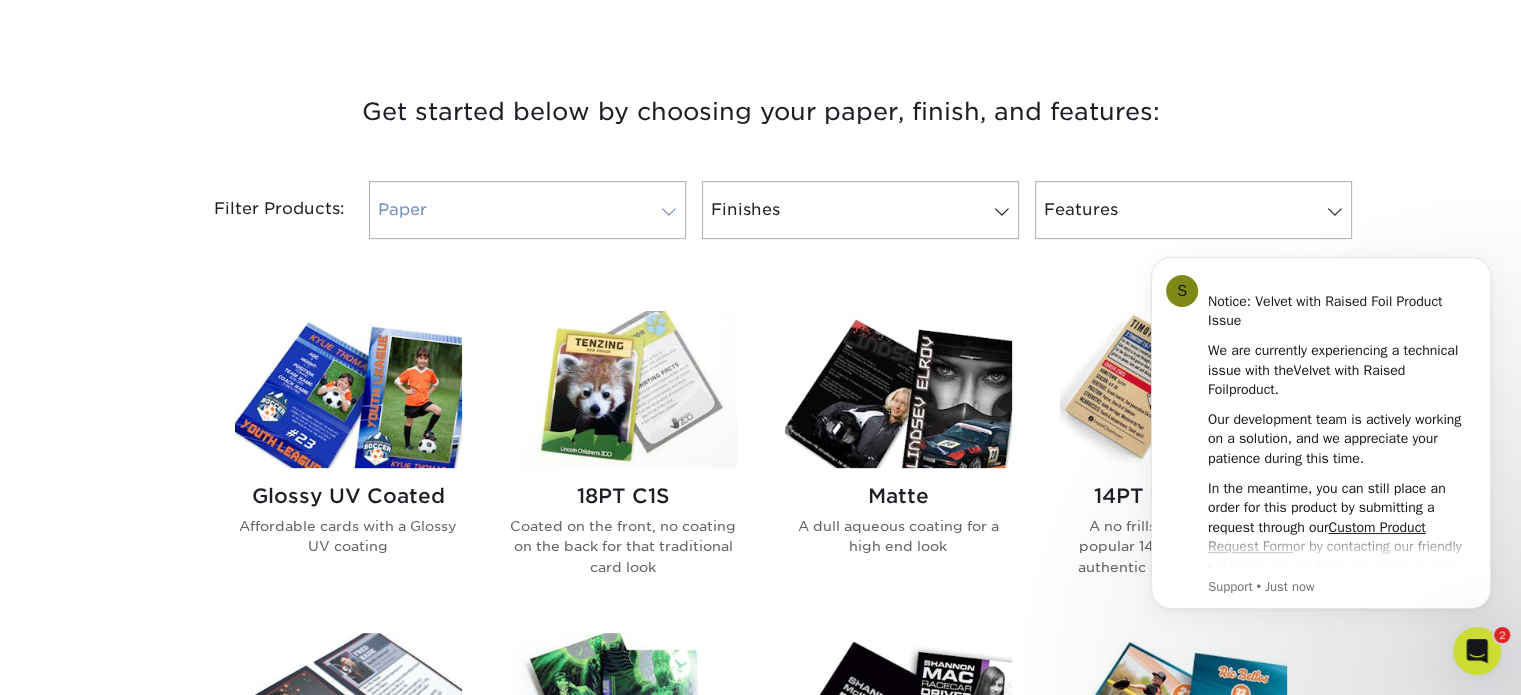 click on "Paper" at bounding box center (527, 210) 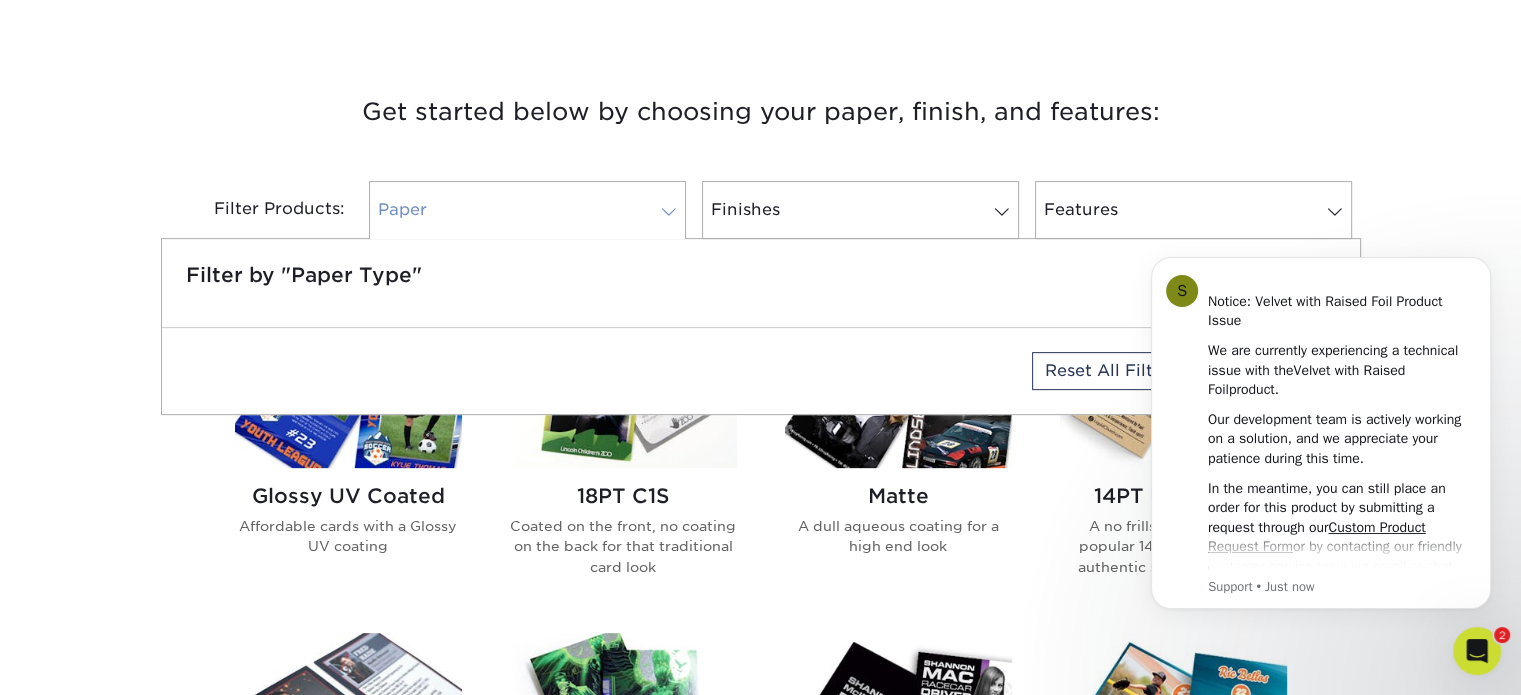 click on "Paper" at bounding box center [527, 210] 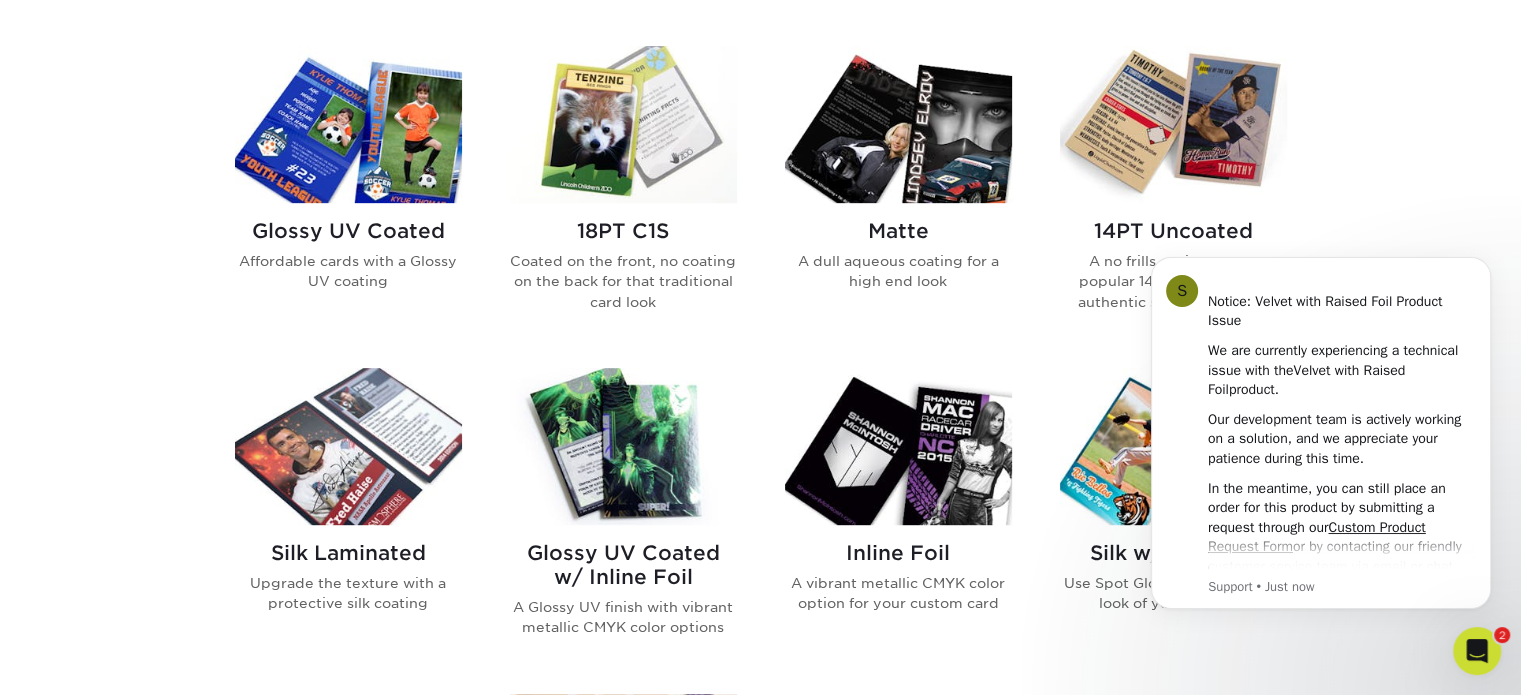 scroll, scrollTop: 1000, scrollLeft: 0, axis: vertical 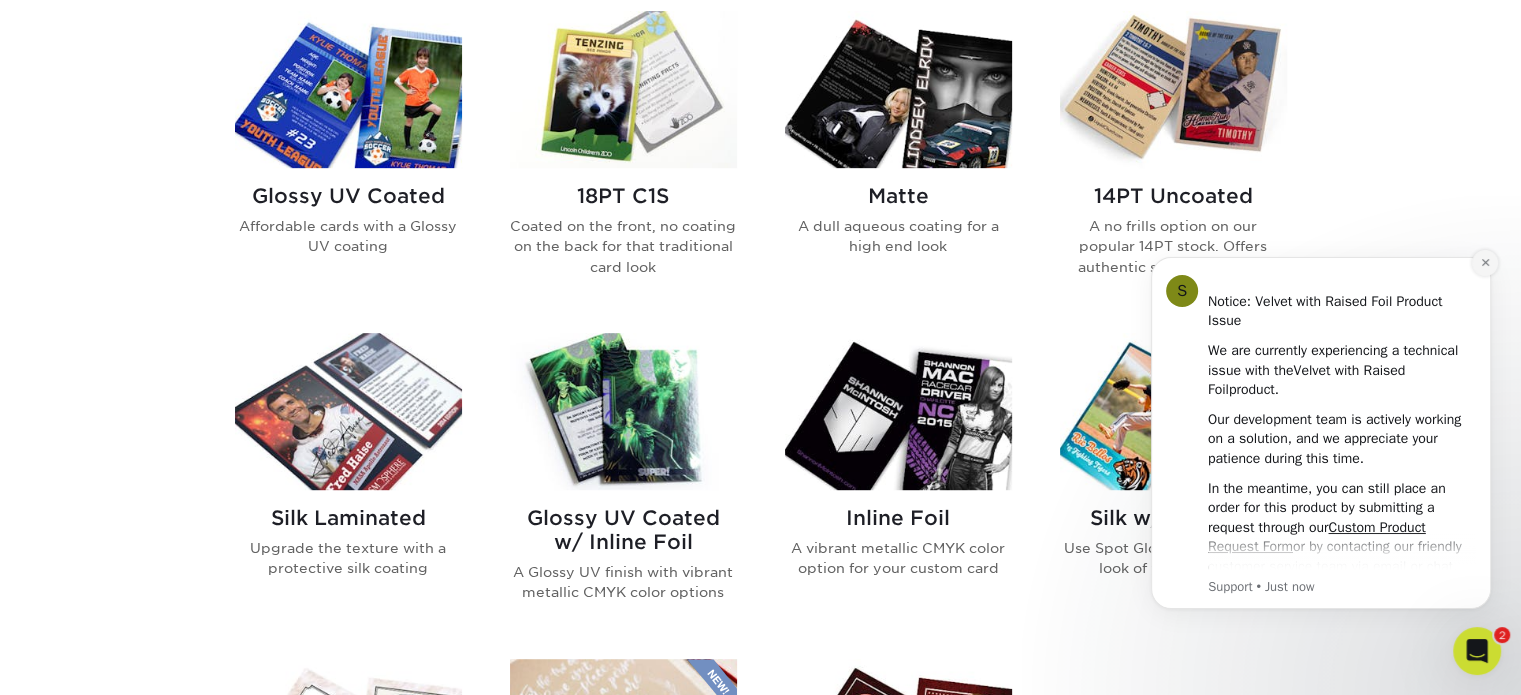 click 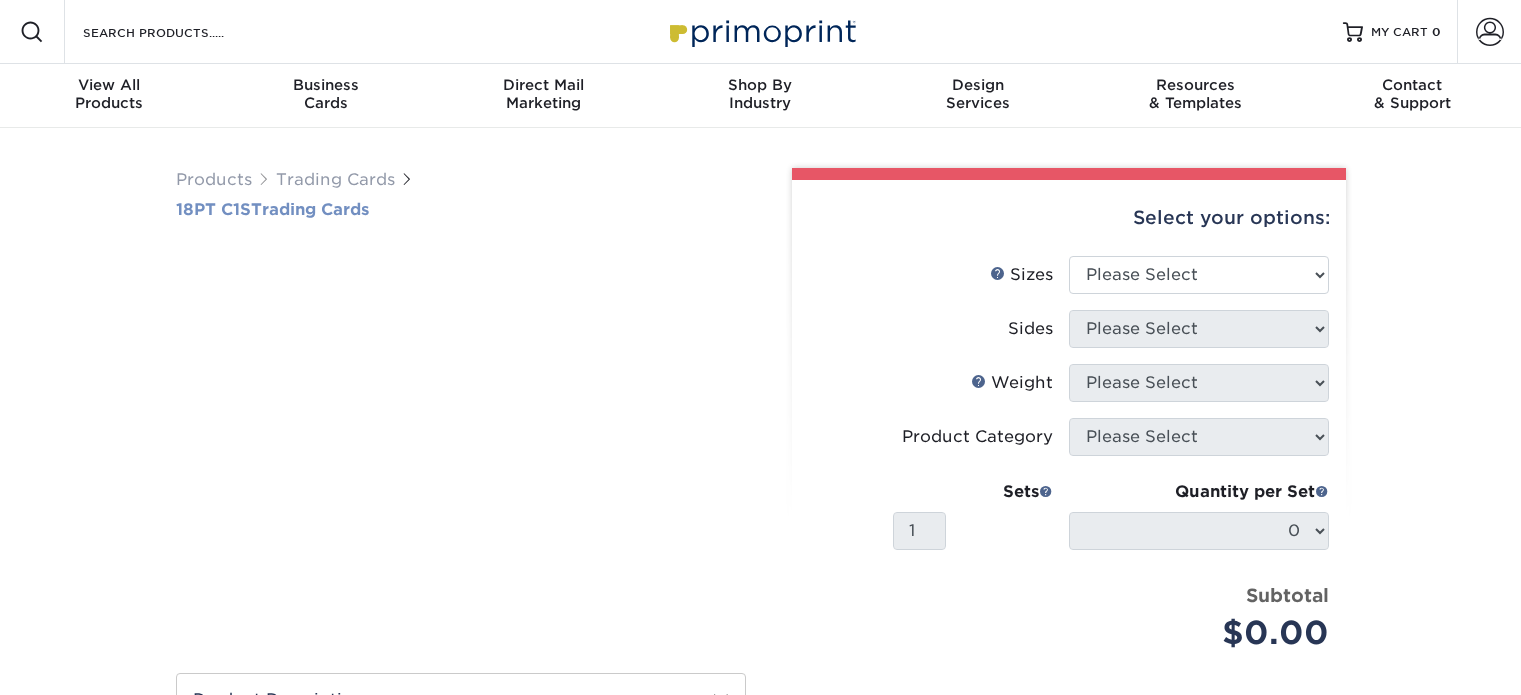 scroll, scrollTop: 0, scrollLeft: 0, axis: both 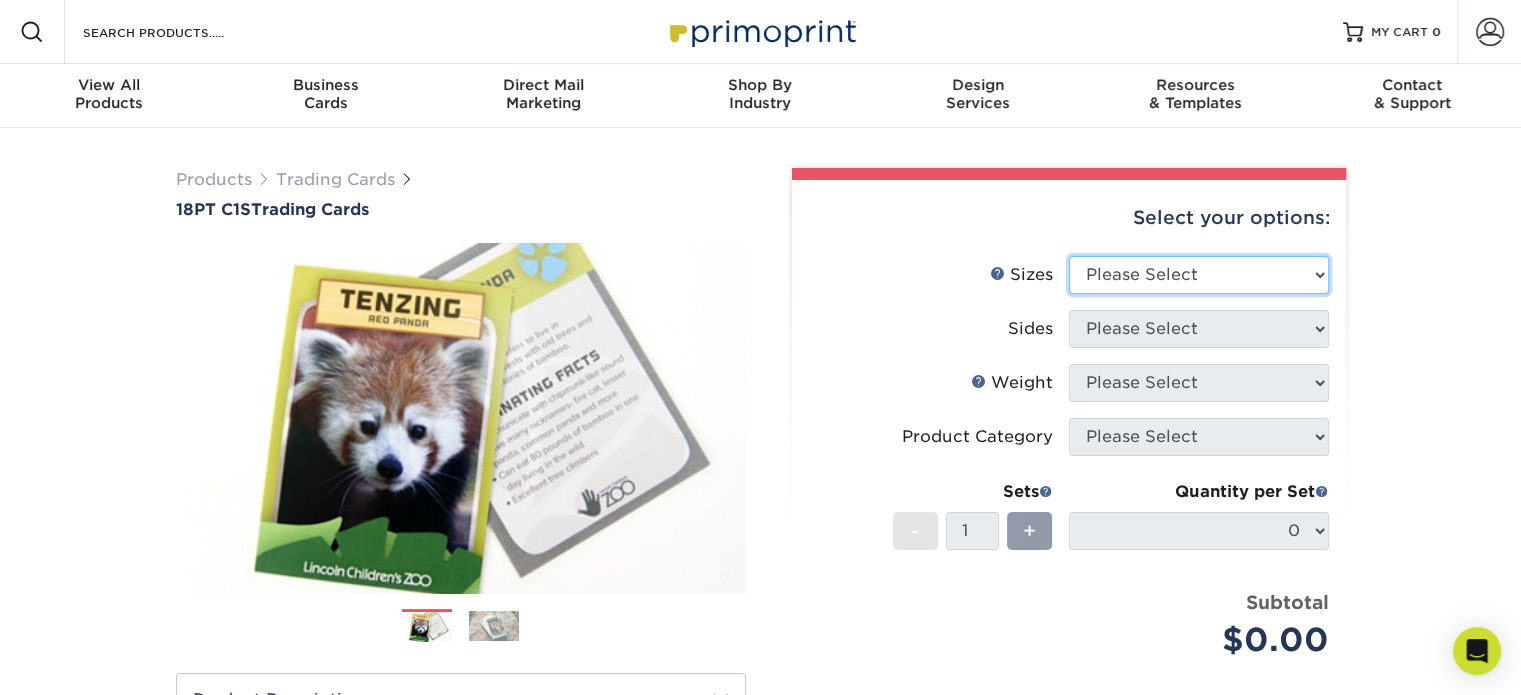 click on "Please Select
2.5" x 3.5"" at bounding box center [1199, 275] 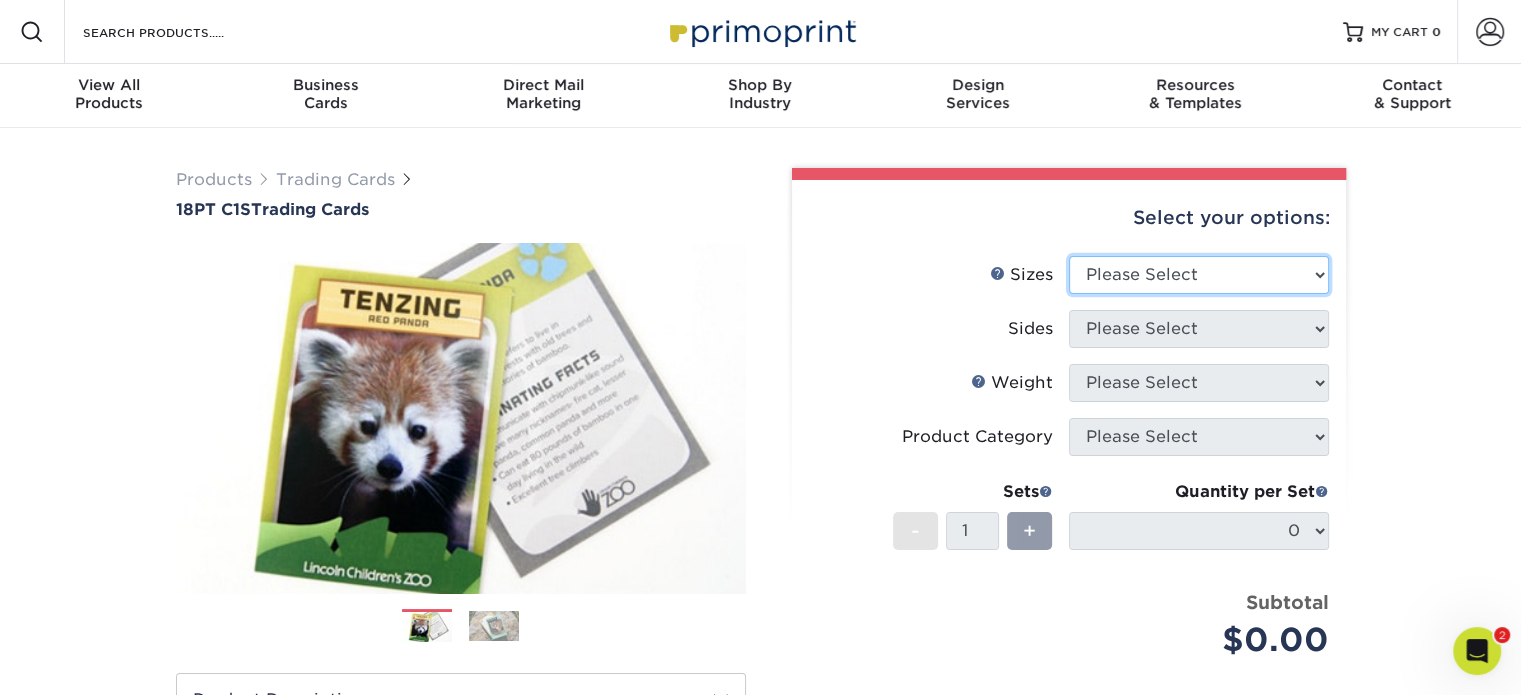 scroll, scrollTop: 0, scrollLeft: 0, axis: both 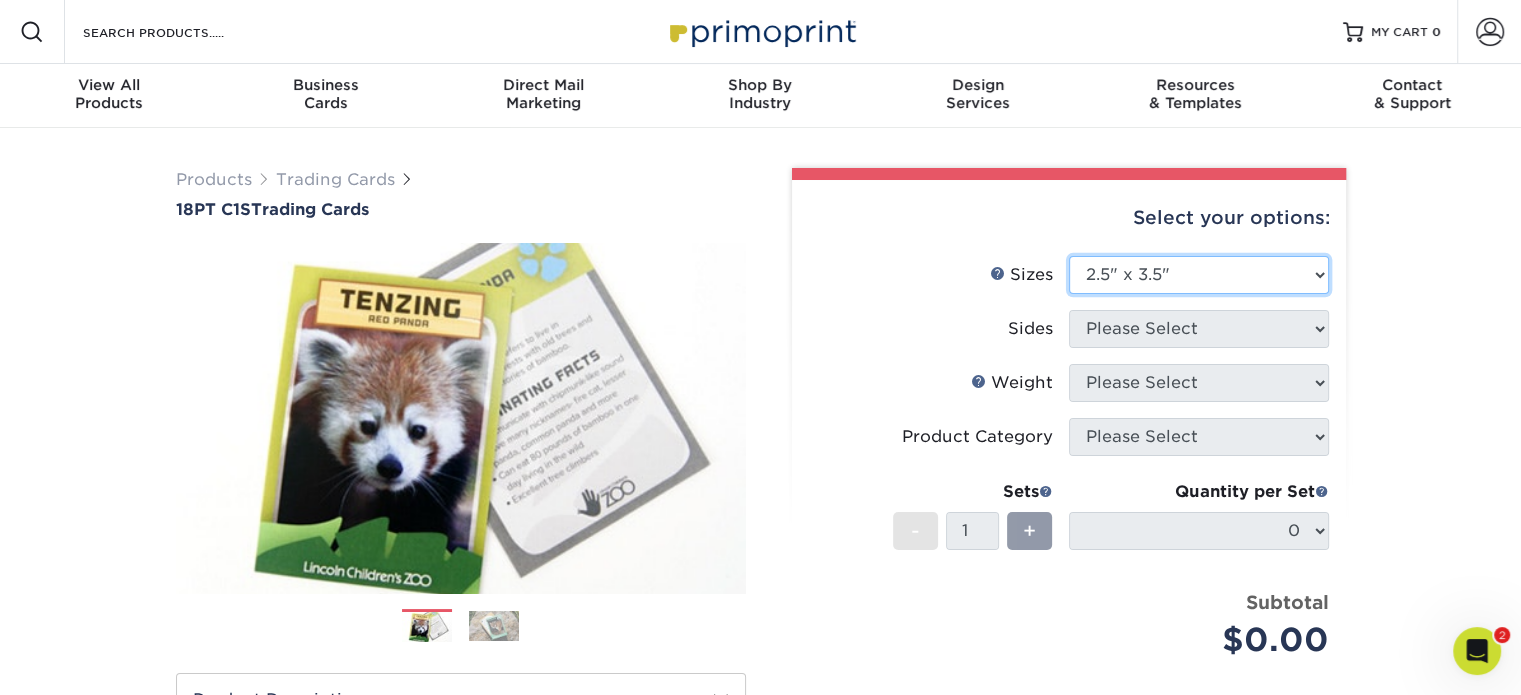 click on "Please Select
2.5" x 3.5"" at bounding box center [1199, 275] 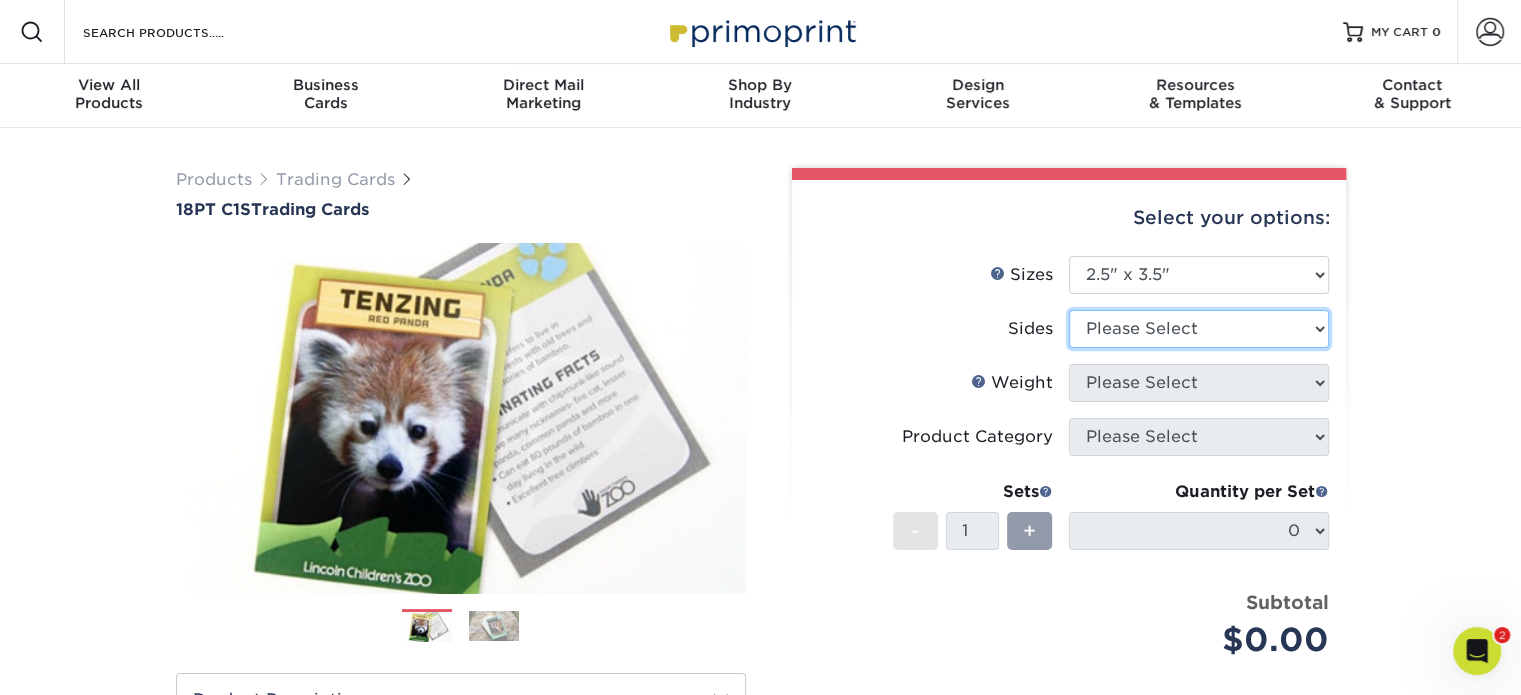 click on "Please Select Print Both Sides Print Front Only" at bounding box center [1199, 329] 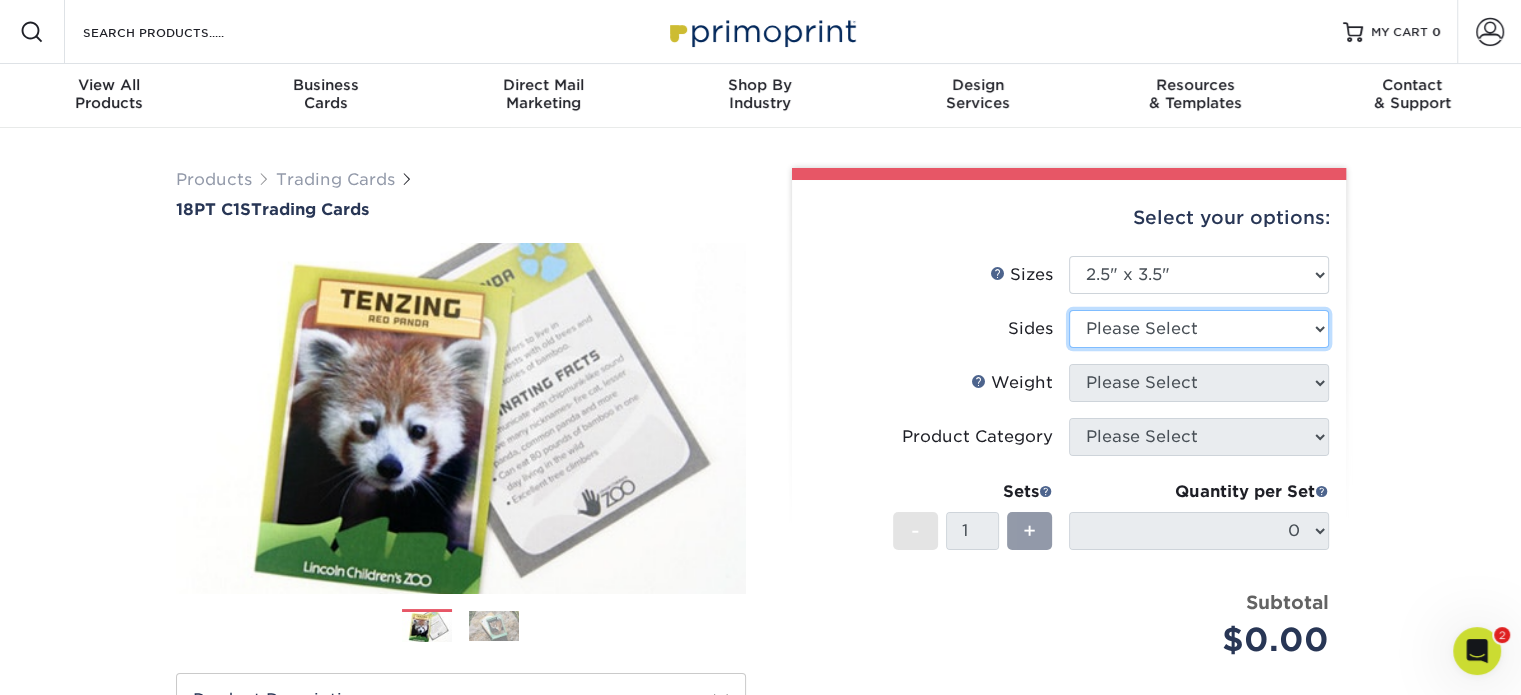 select on "13abbda7-1d64-4f25-8bb2-c179b224825d" 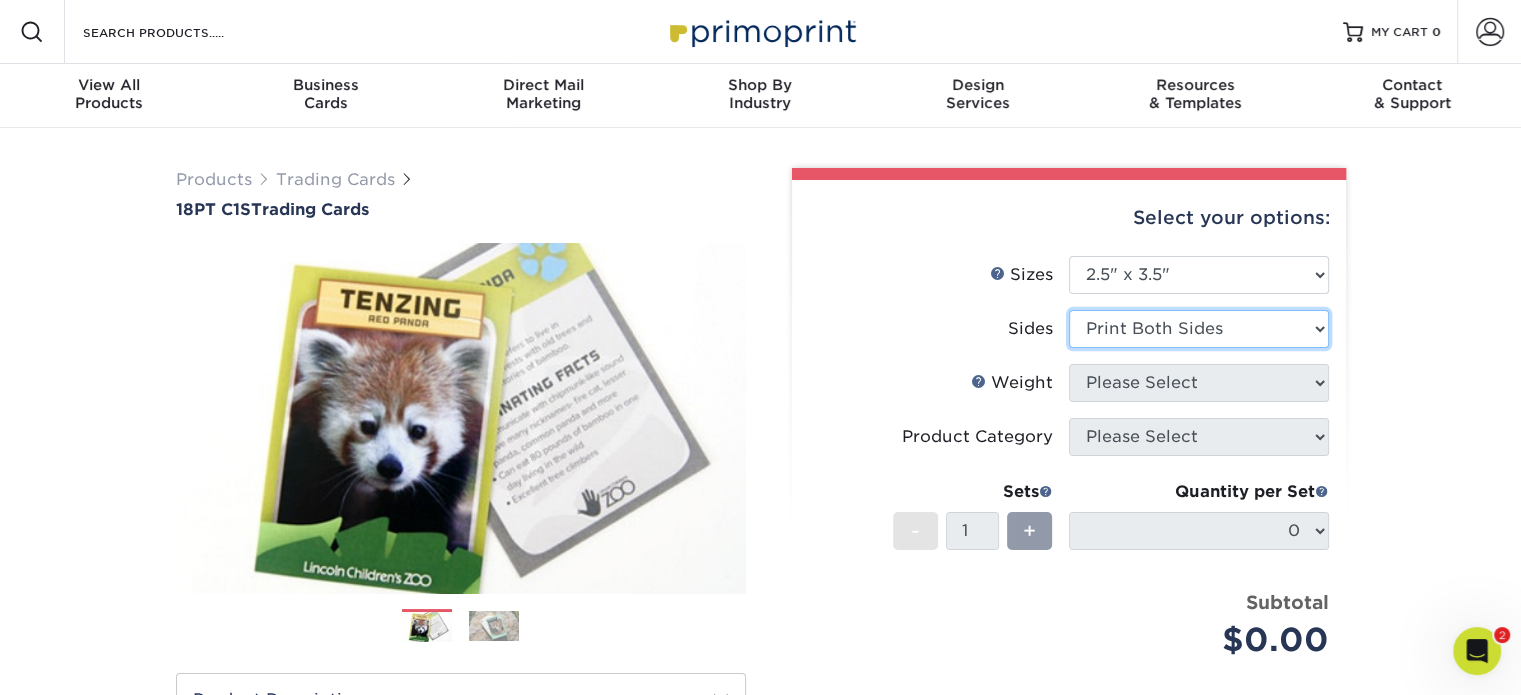 click on "Please Select Print Both Sides Print Front Only" at bounding box center (1199, 329) 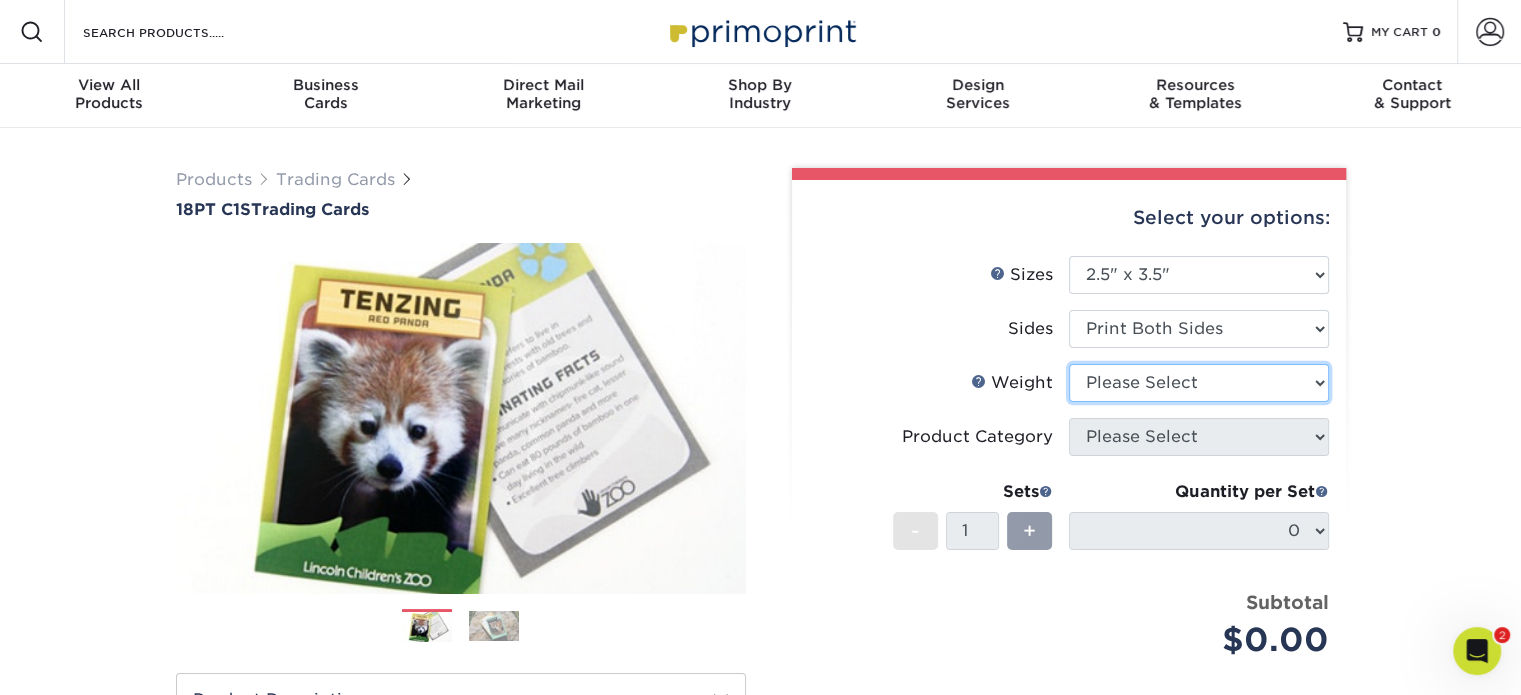 click on "Please Select 18PT C1S" at bounding box center (1199, 383) 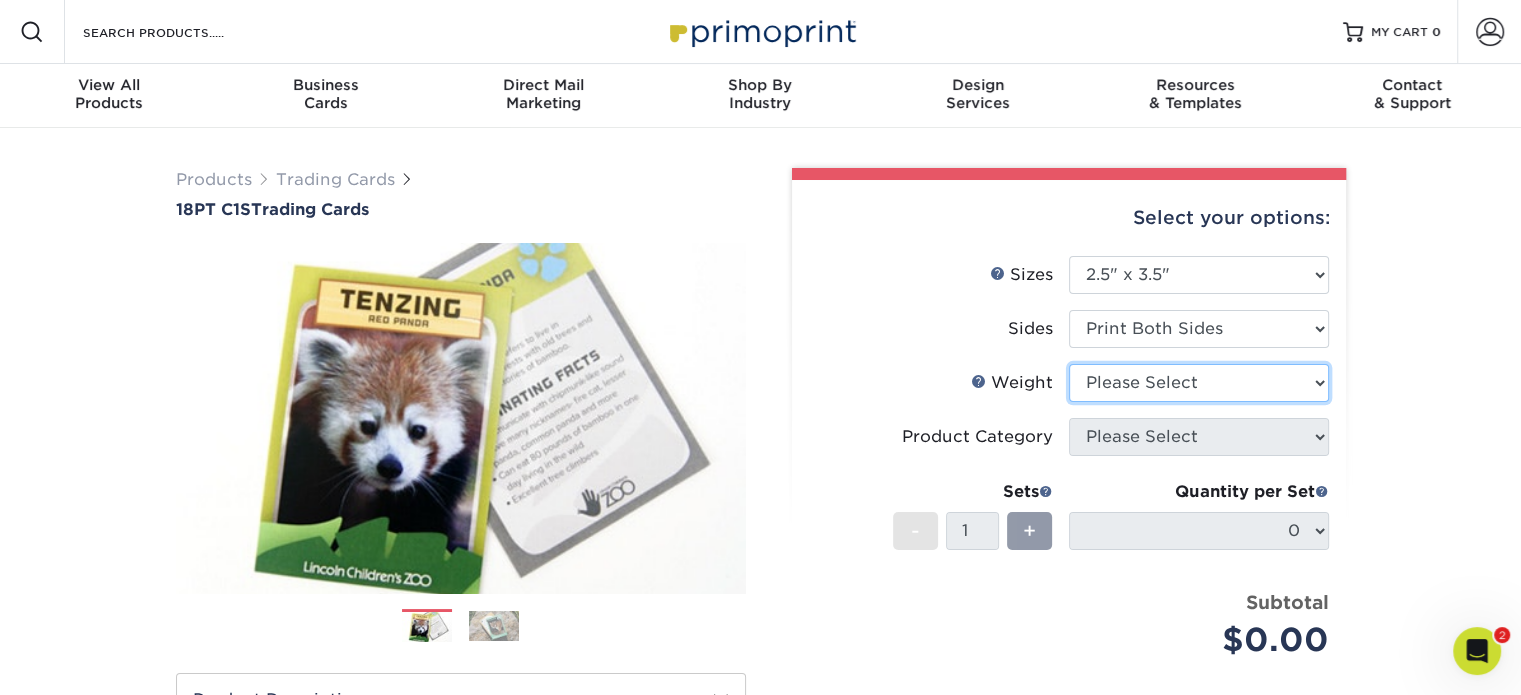select on "18PTC1S" 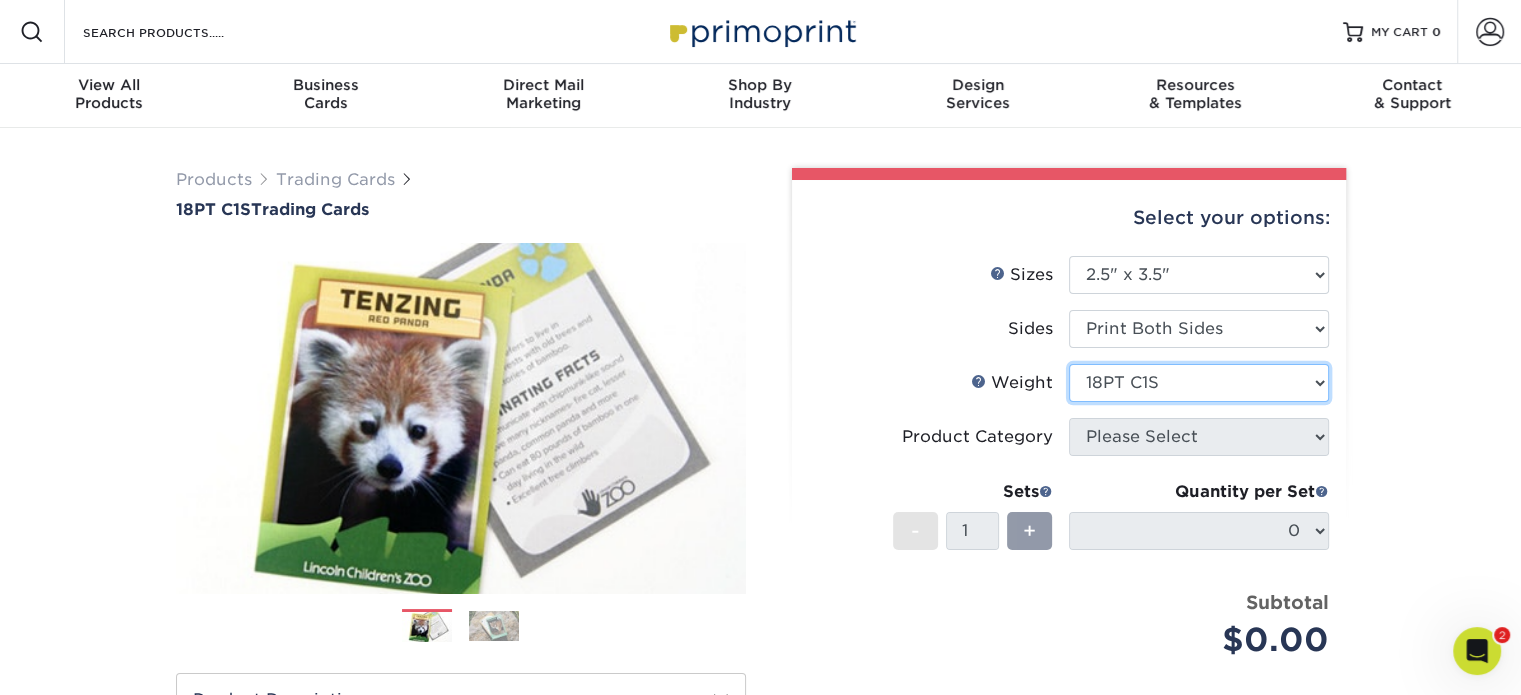 click on "Please Select 18PT C1S" at bounding box center [1199, 383] 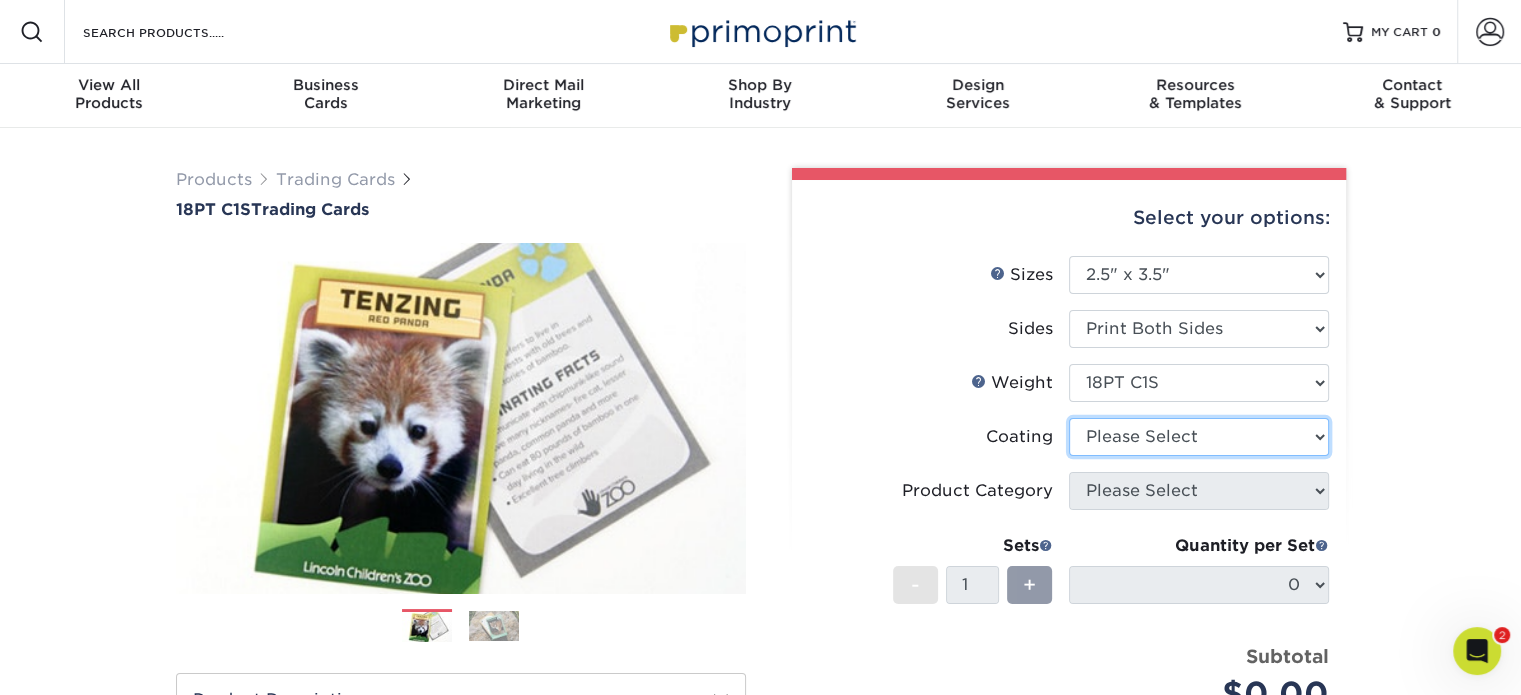 click at bounding box center (1199, 437) 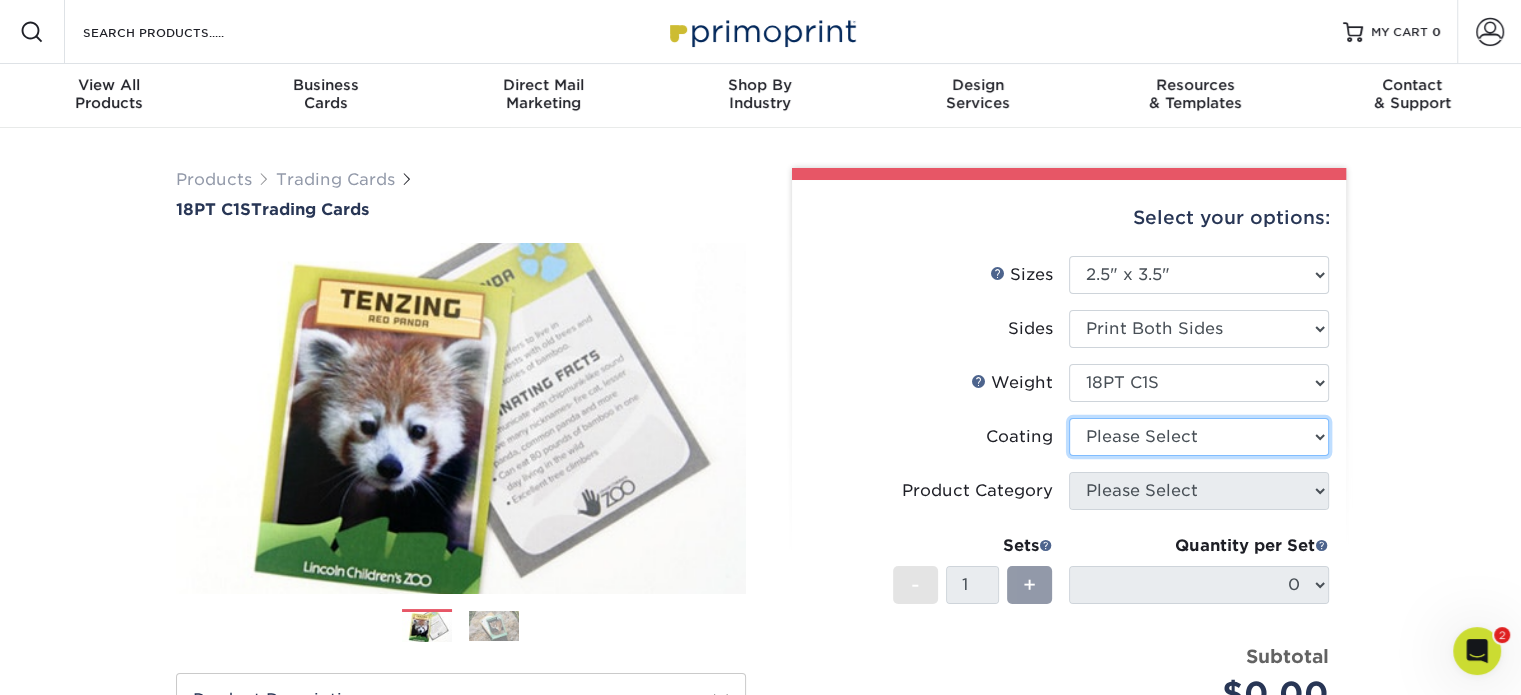 select on "1e8116af-acfc-44b1-83dc-8181aa338834" 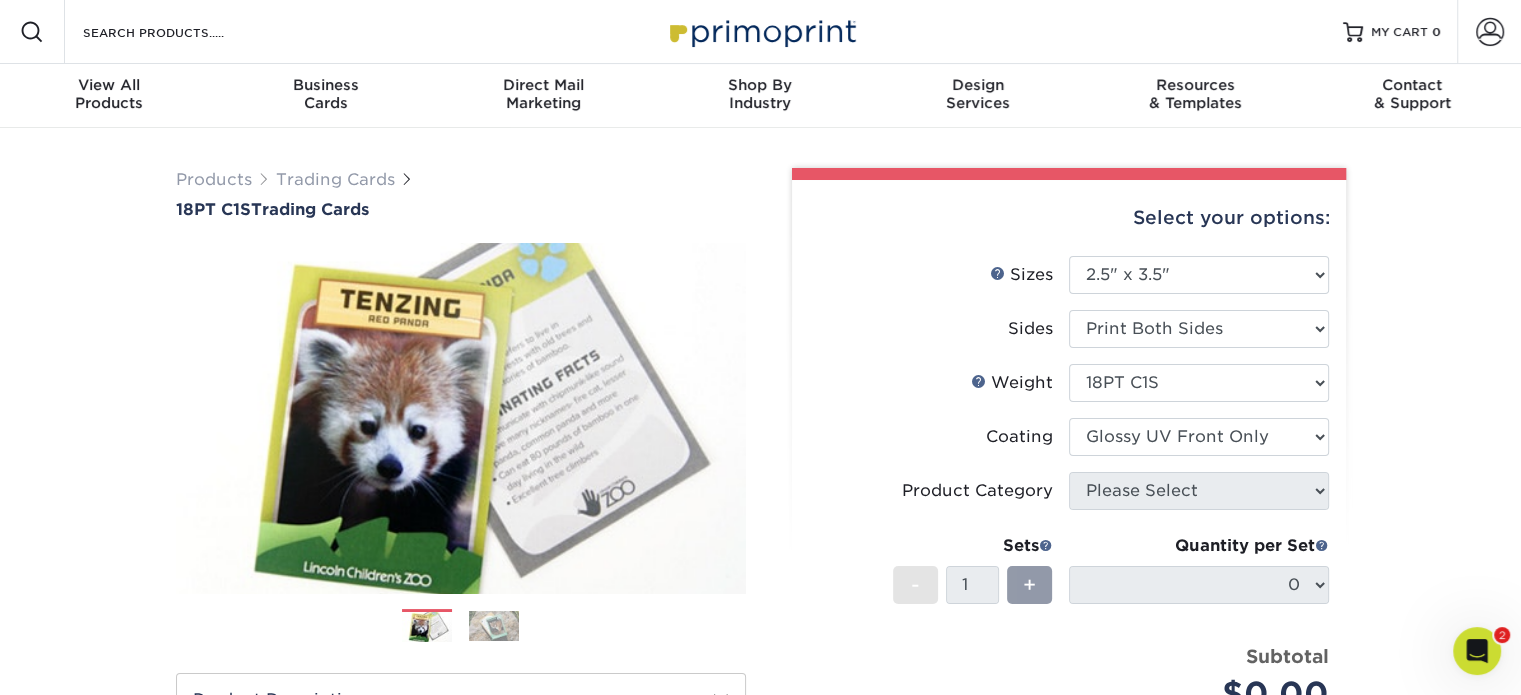 click at bounding box center (1199, 437) 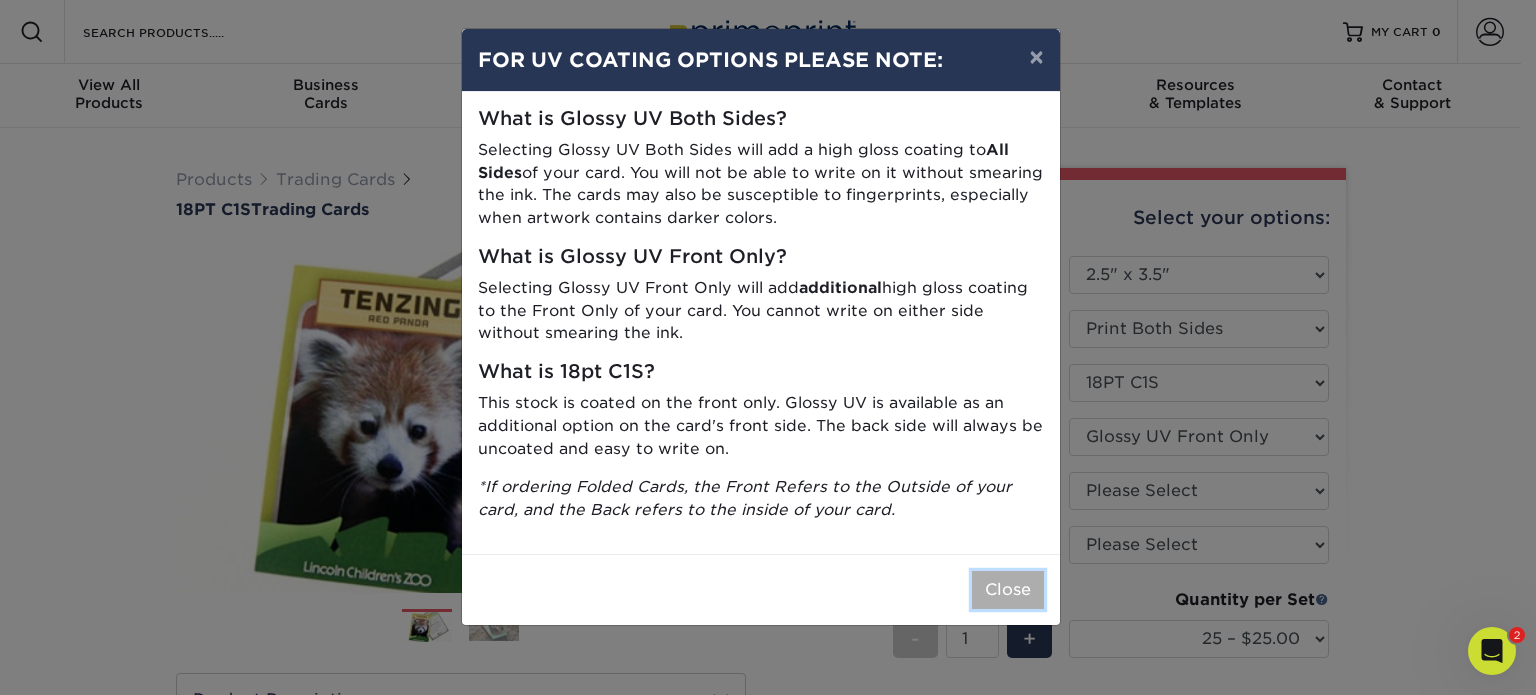 click on "Close" at bounding box center (1008, 590) 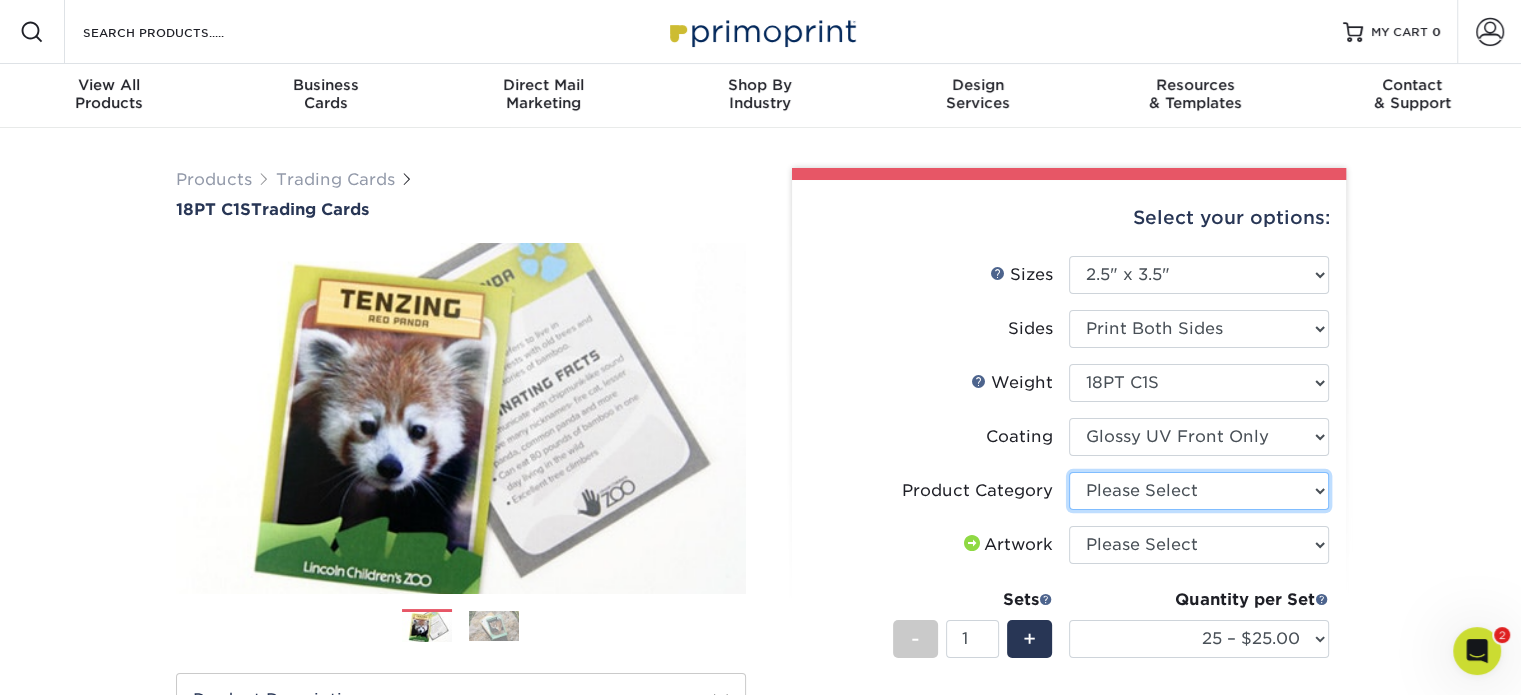 click on "Please Select Trading Cards" at bounding box center [1199, 491] 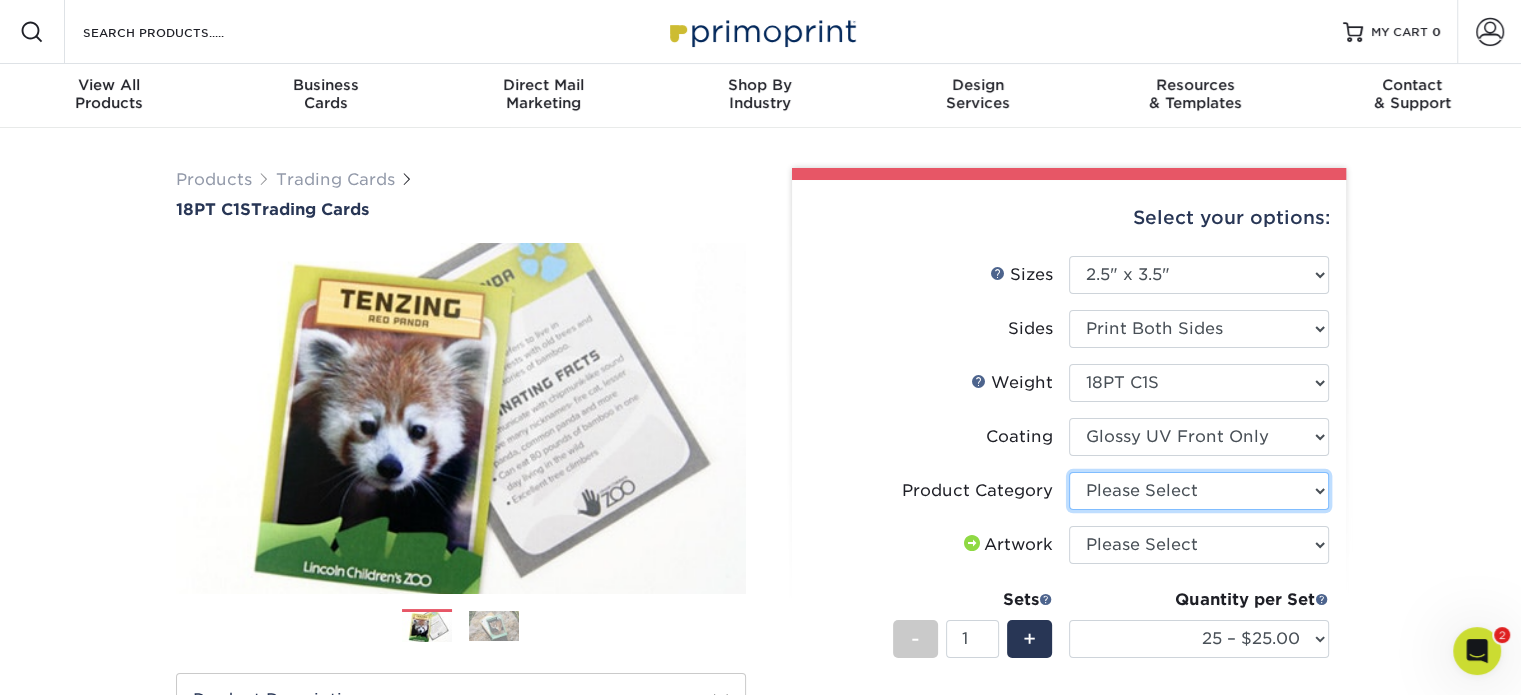 select on "c2f9bce9-36c2-409d-b101-c29d9d031e18" 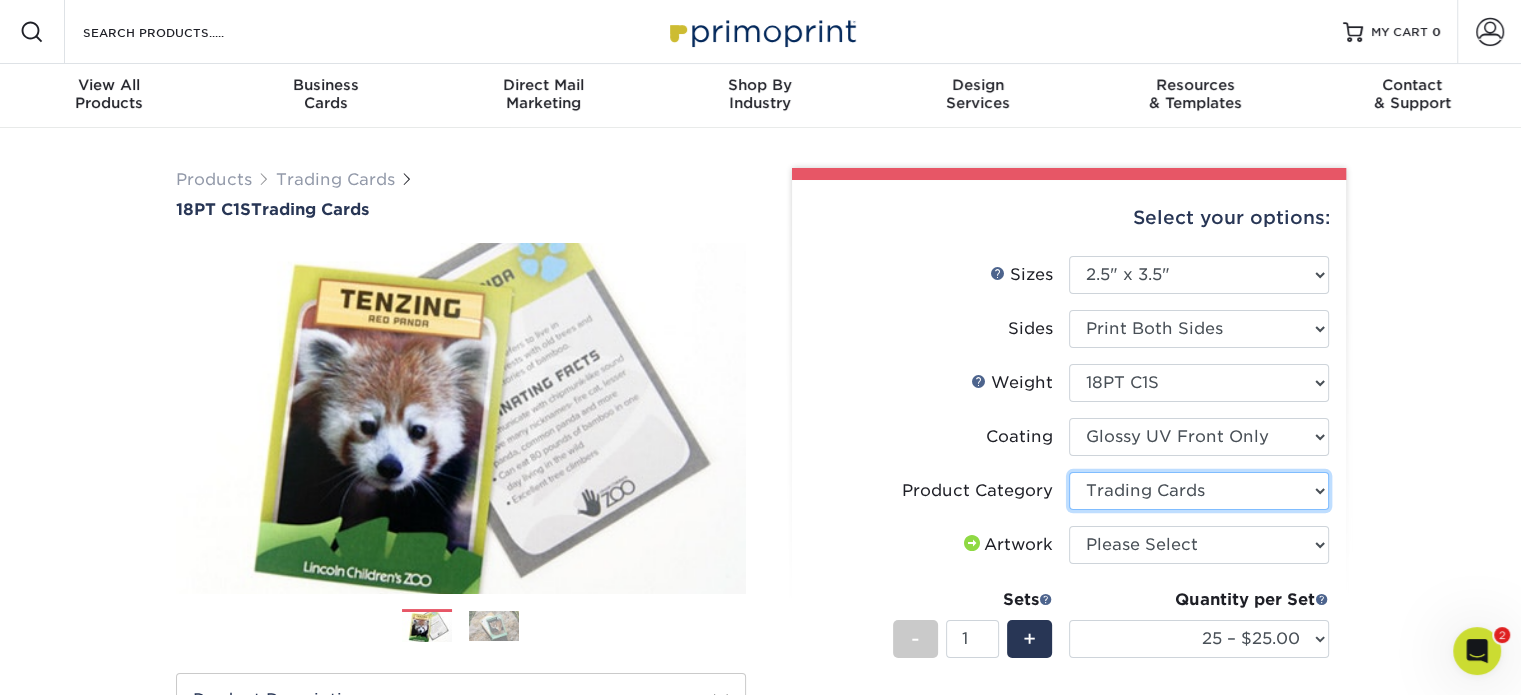 click on "Please Select Trading Cards" at bounding box center [1199, 491] 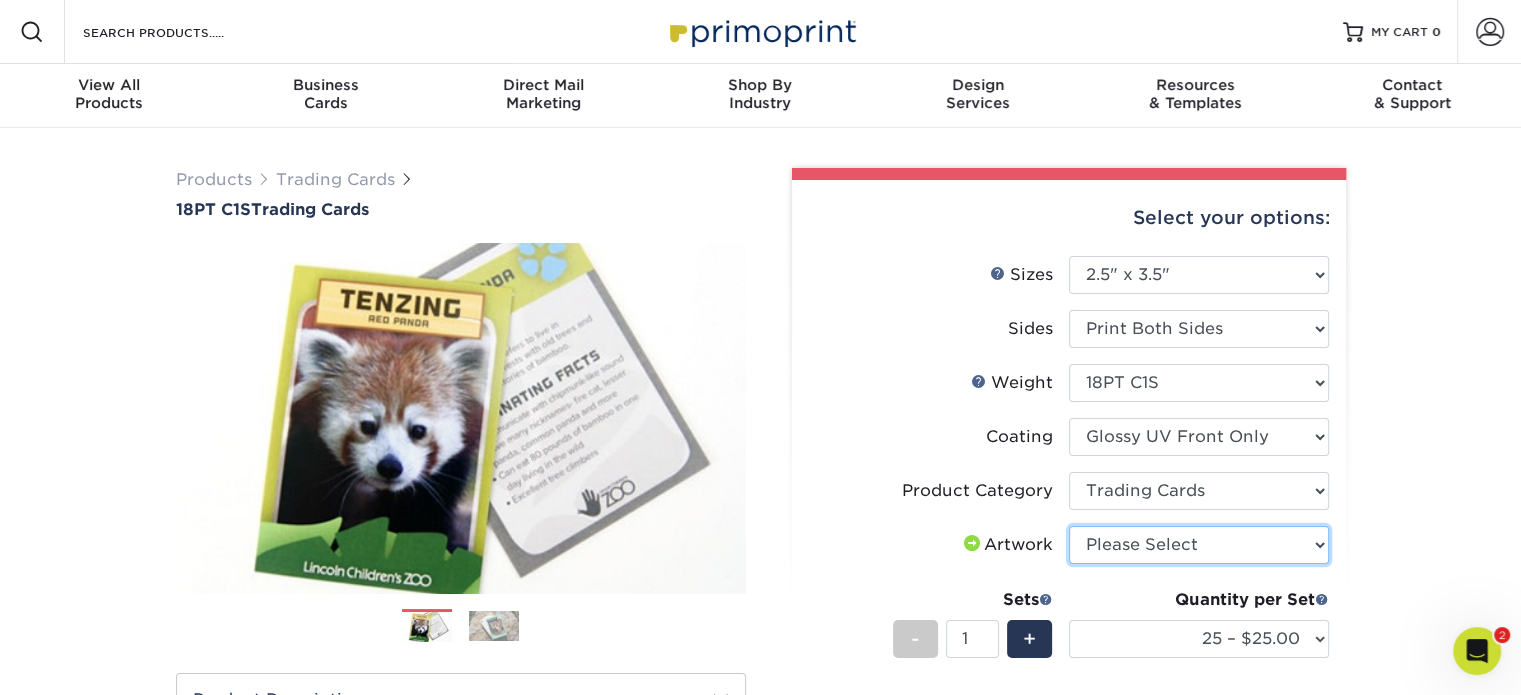 click on "Please Select I will upload files I need a design - $100" at bounding box center [1199, 545] 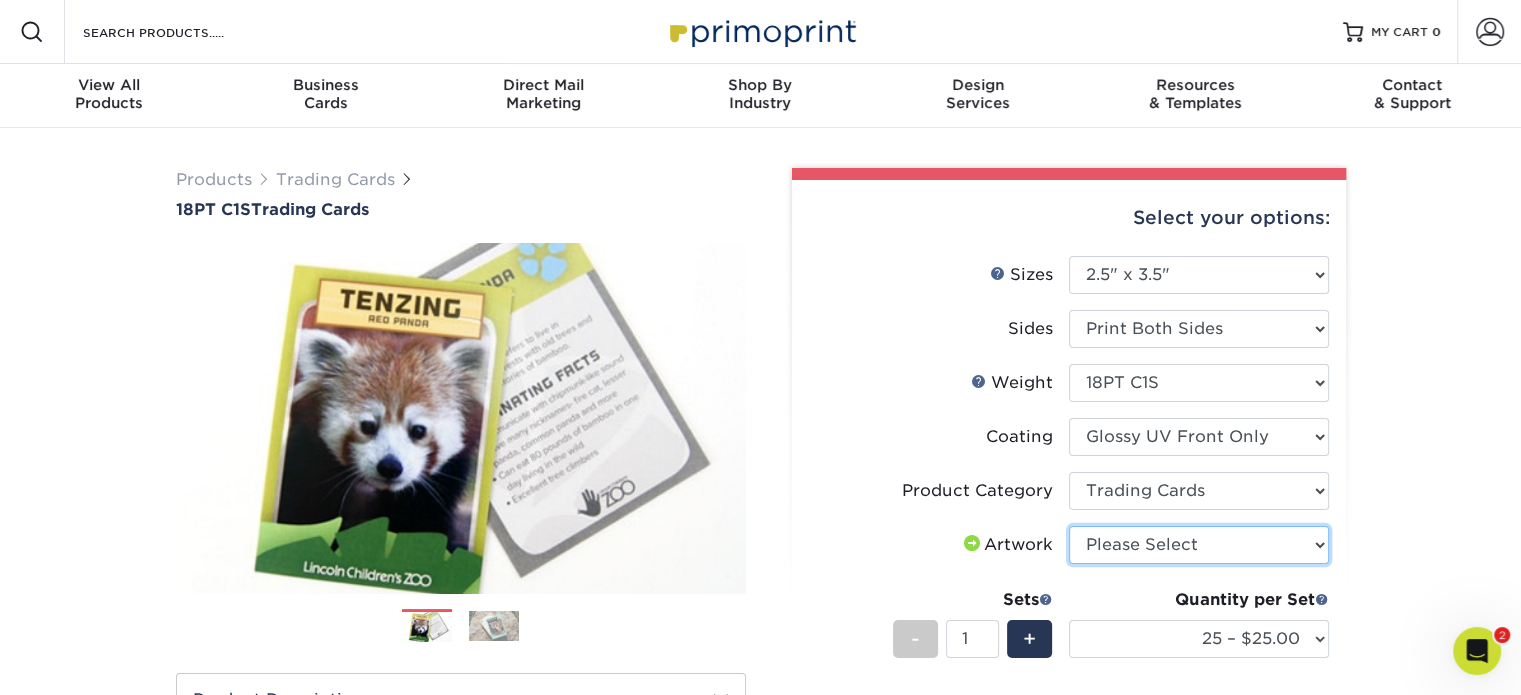 select on "upload" 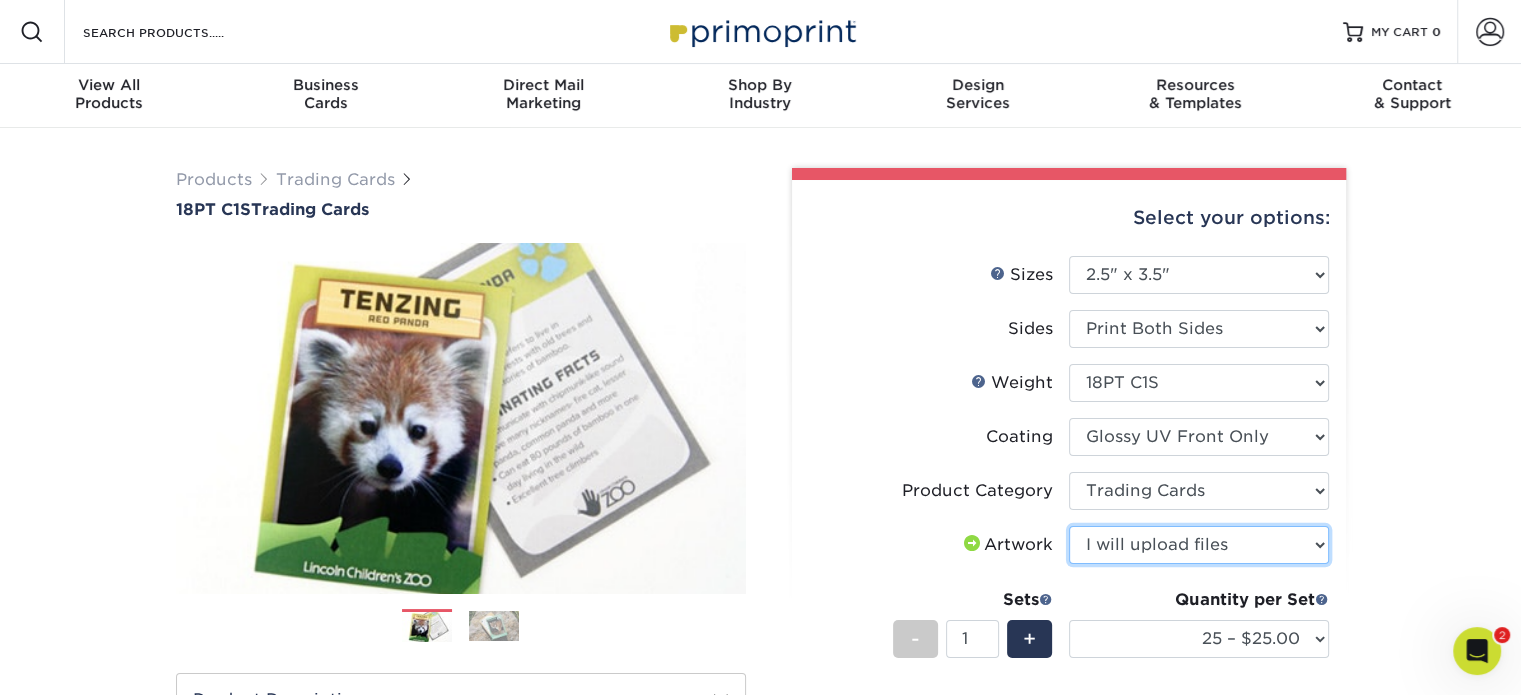click on "Please Select I will upload files I need a design - $100" at bounding box center [1199, 545] 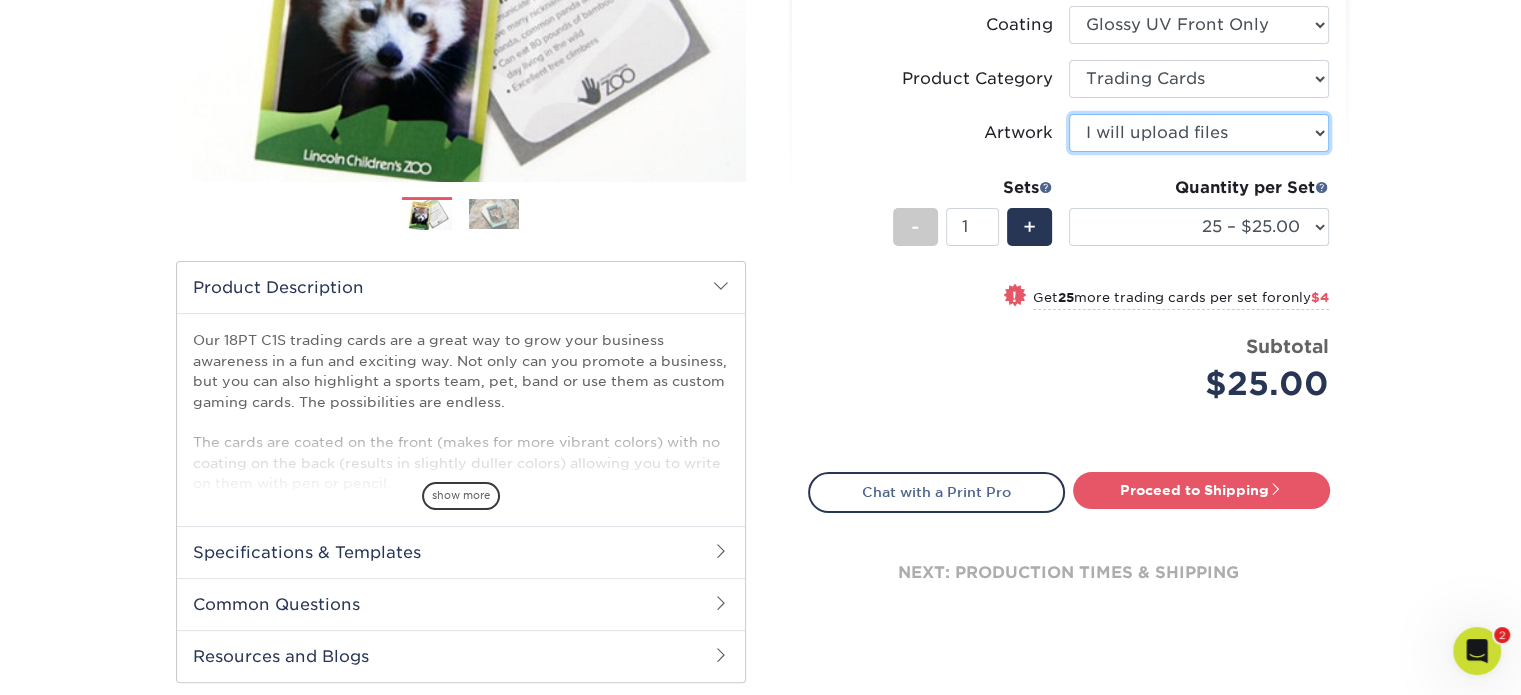 scroll, scrollTop: 400, scrollLeft: 0, axis: vertical 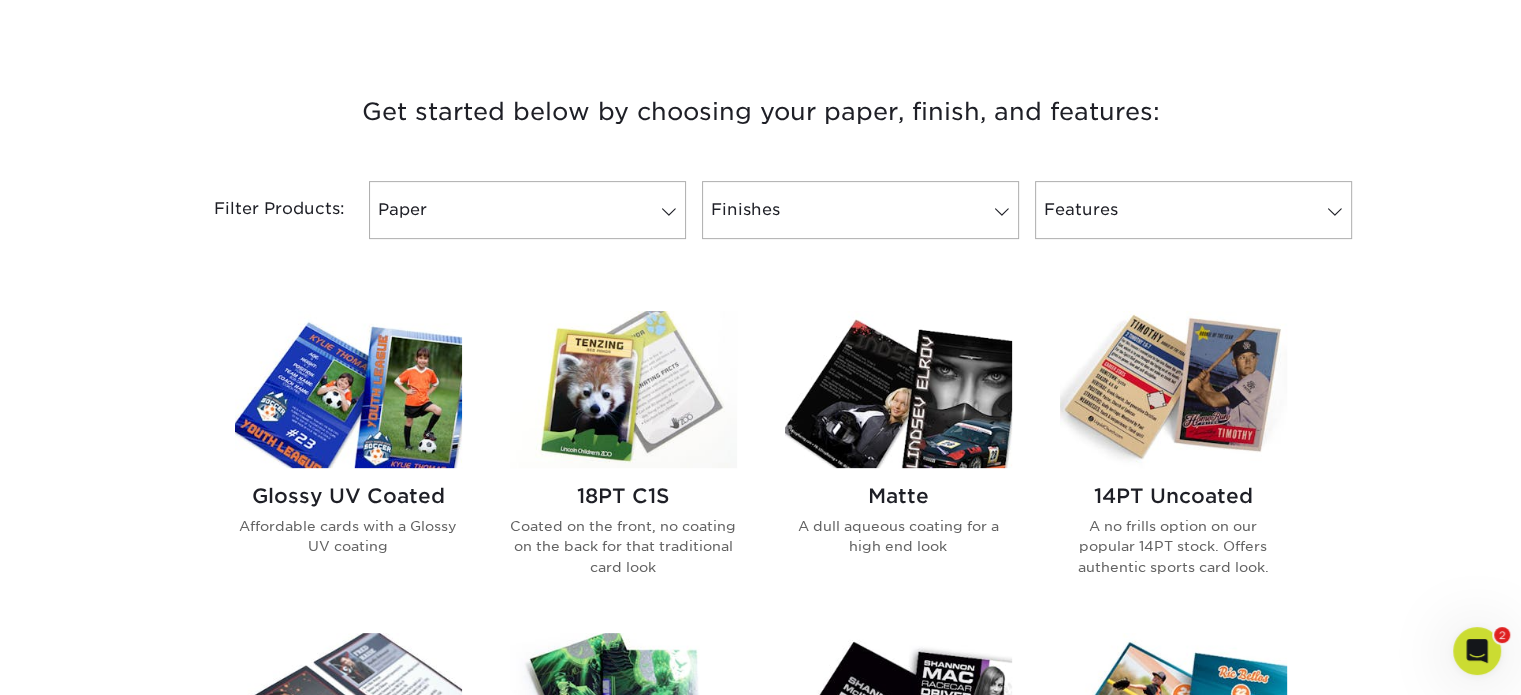 click at bounding box center (348, 389) 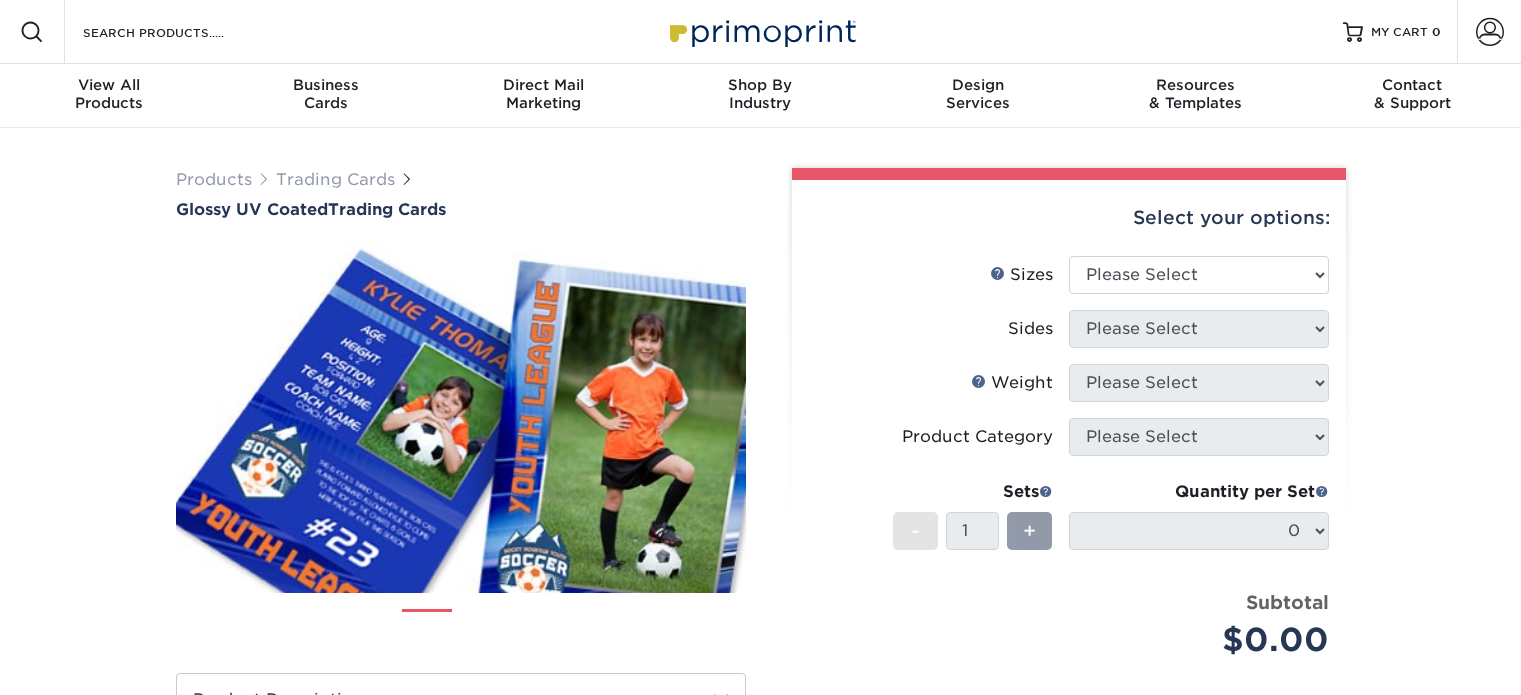scroll, scrollTop: 0, scrollLeft: 0, axis: both 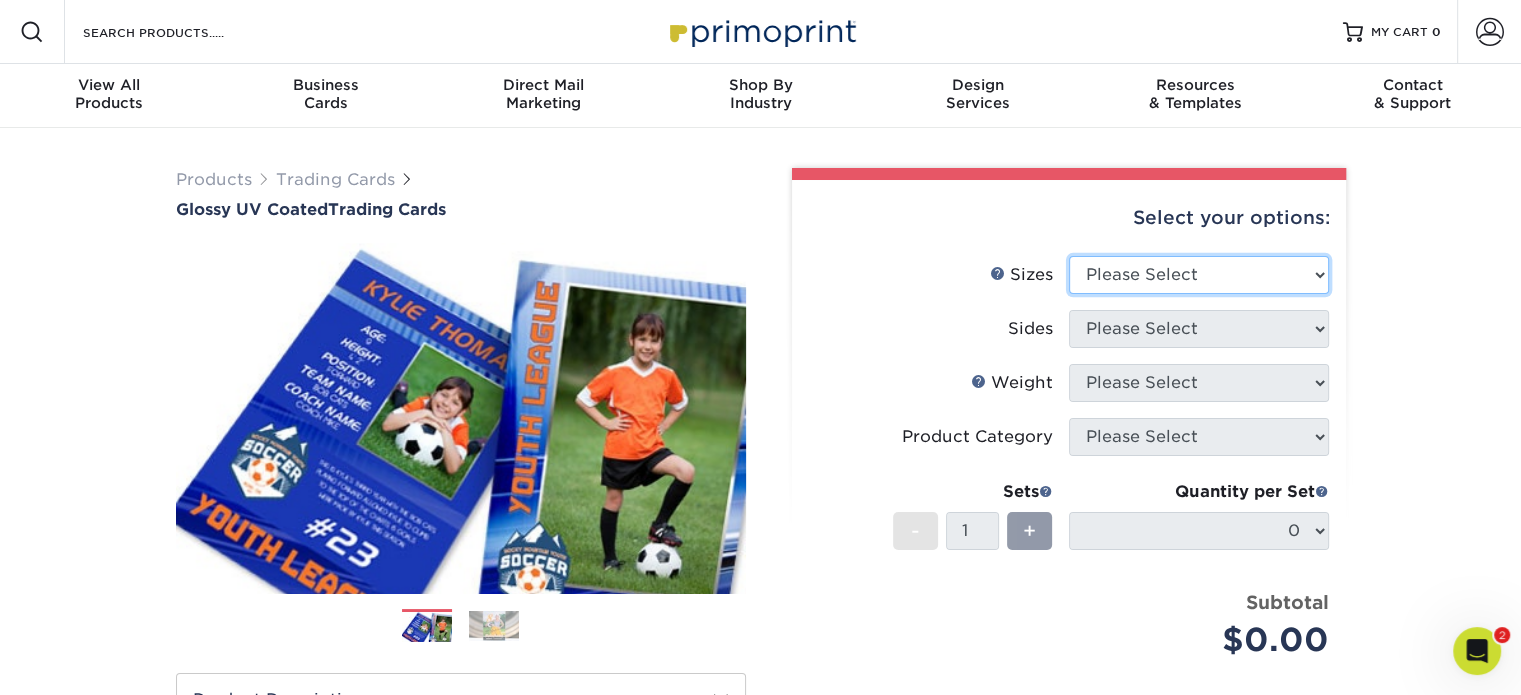 click on "Please Select
2.5" x 3.5"" at bounding box center (1199, 275) 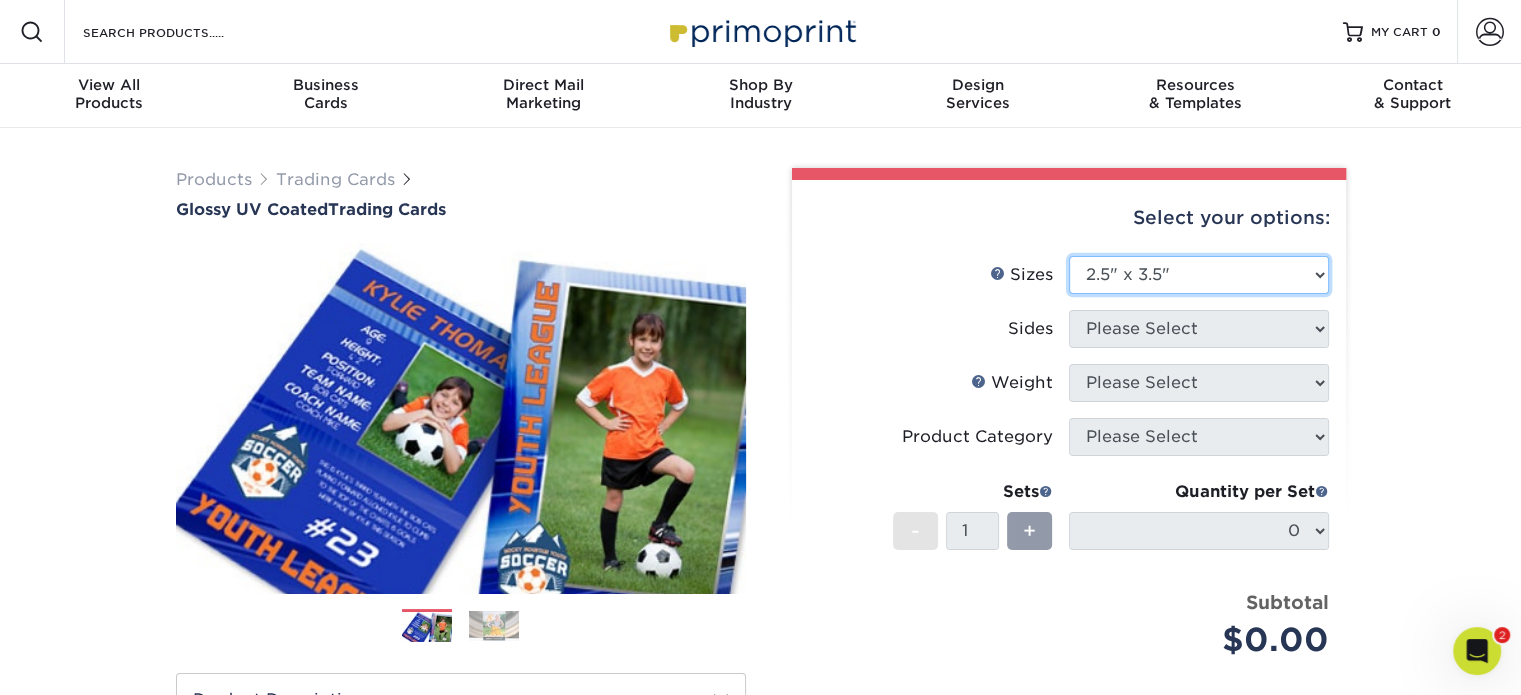 click on "Please Select
2.5" x 3.5"" at bounding box center [1199, 275] 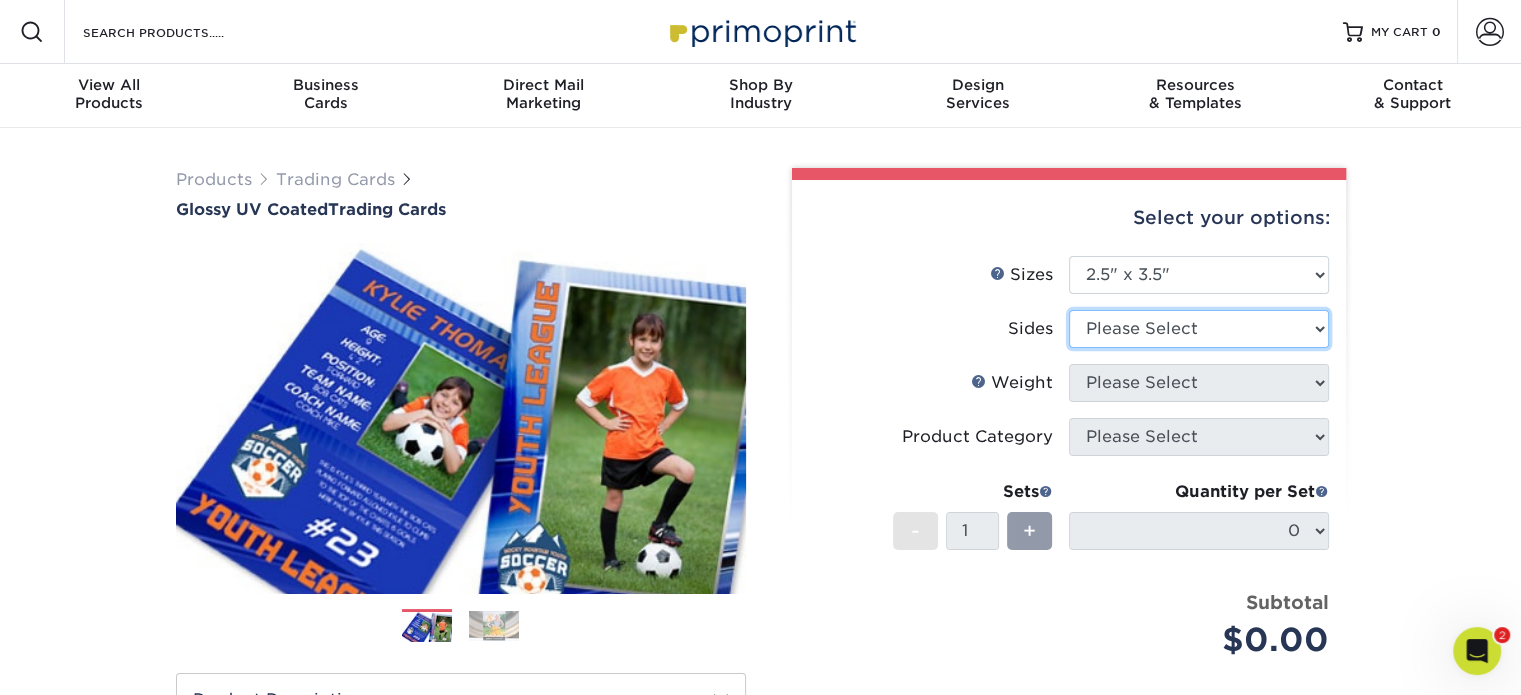 click on "Please Select Print Both Sides Print Front Only" at bounding box center [1199, 329] 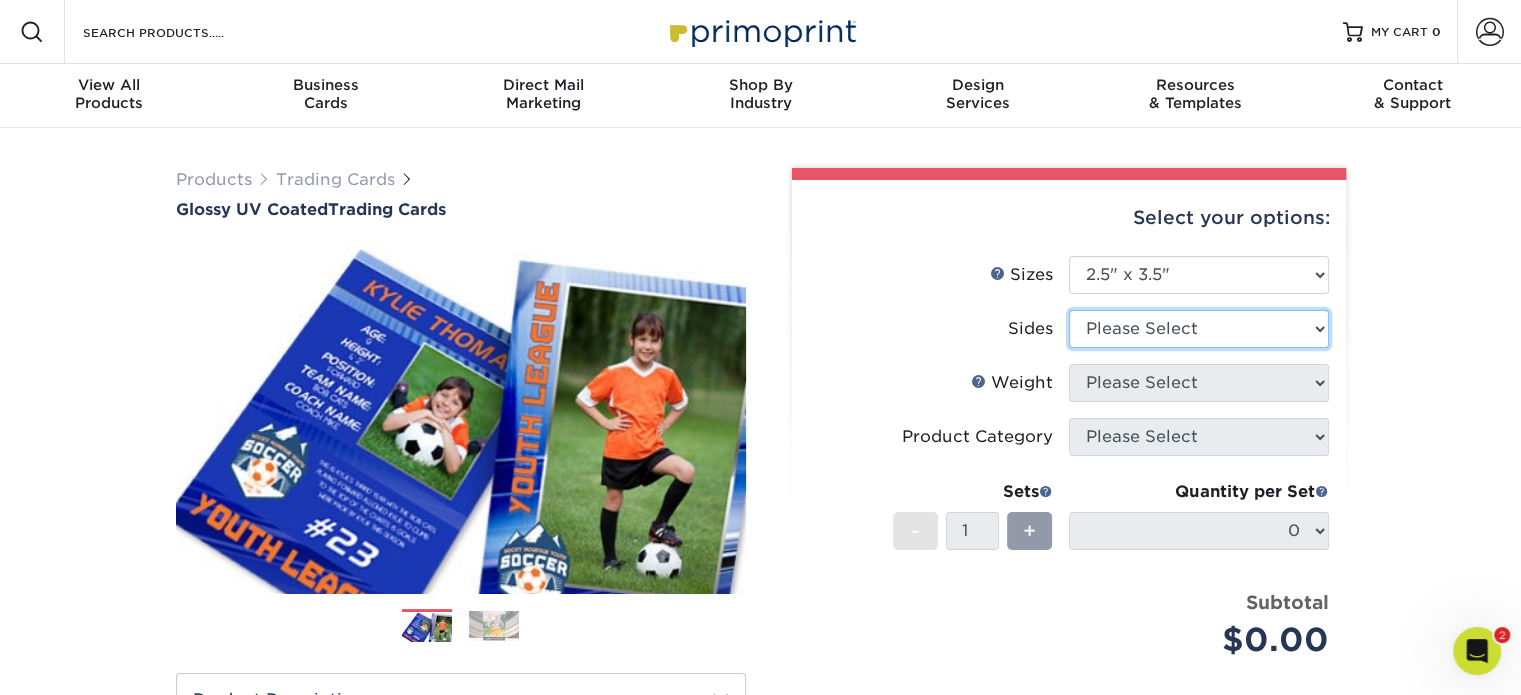 select on "13abbda7-1d64-4f25-8bb2-c179b224825d" 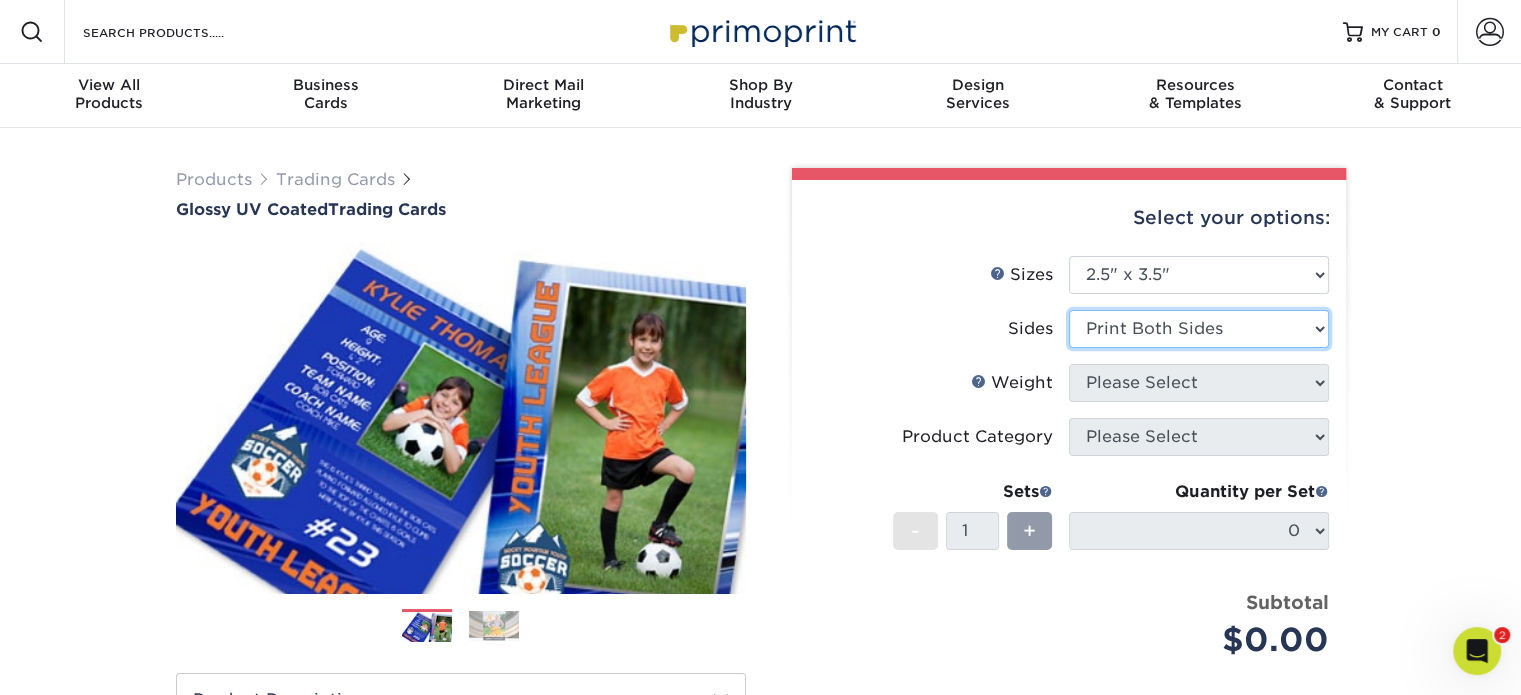 click on "Please Select Print Both Sides Print Front Only" at bounding box center [1199, 329] 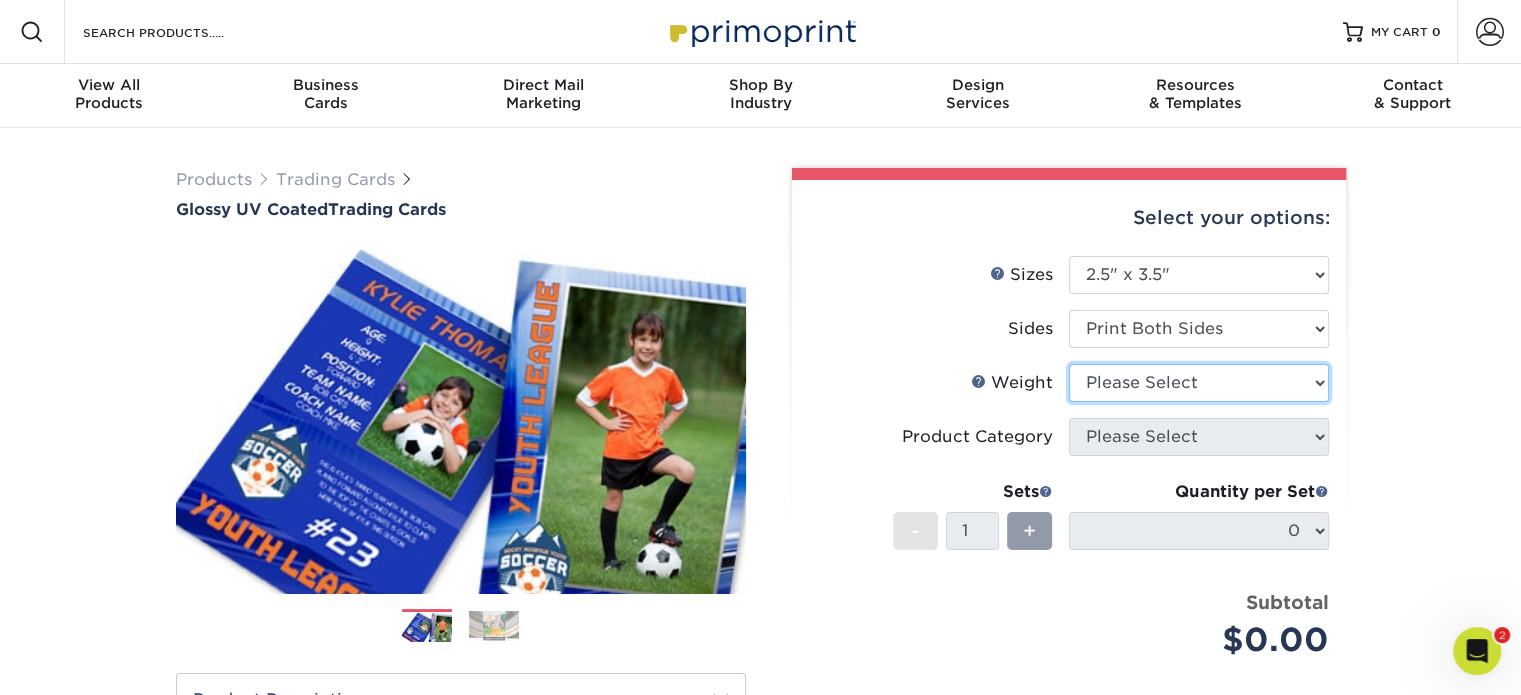 click on "Please Select 16PT 14PT 18PT C1S" at bounding box center (1199, 383) 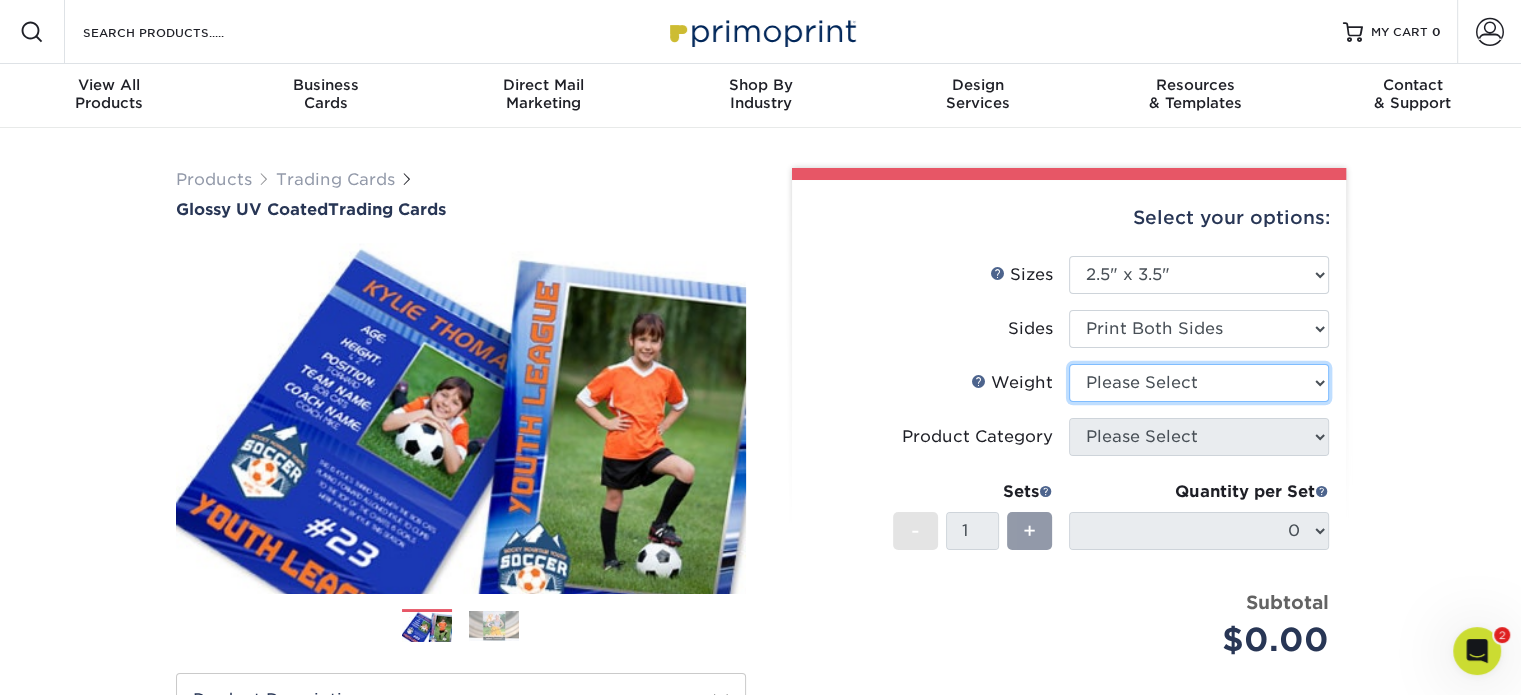 select on "16PT" 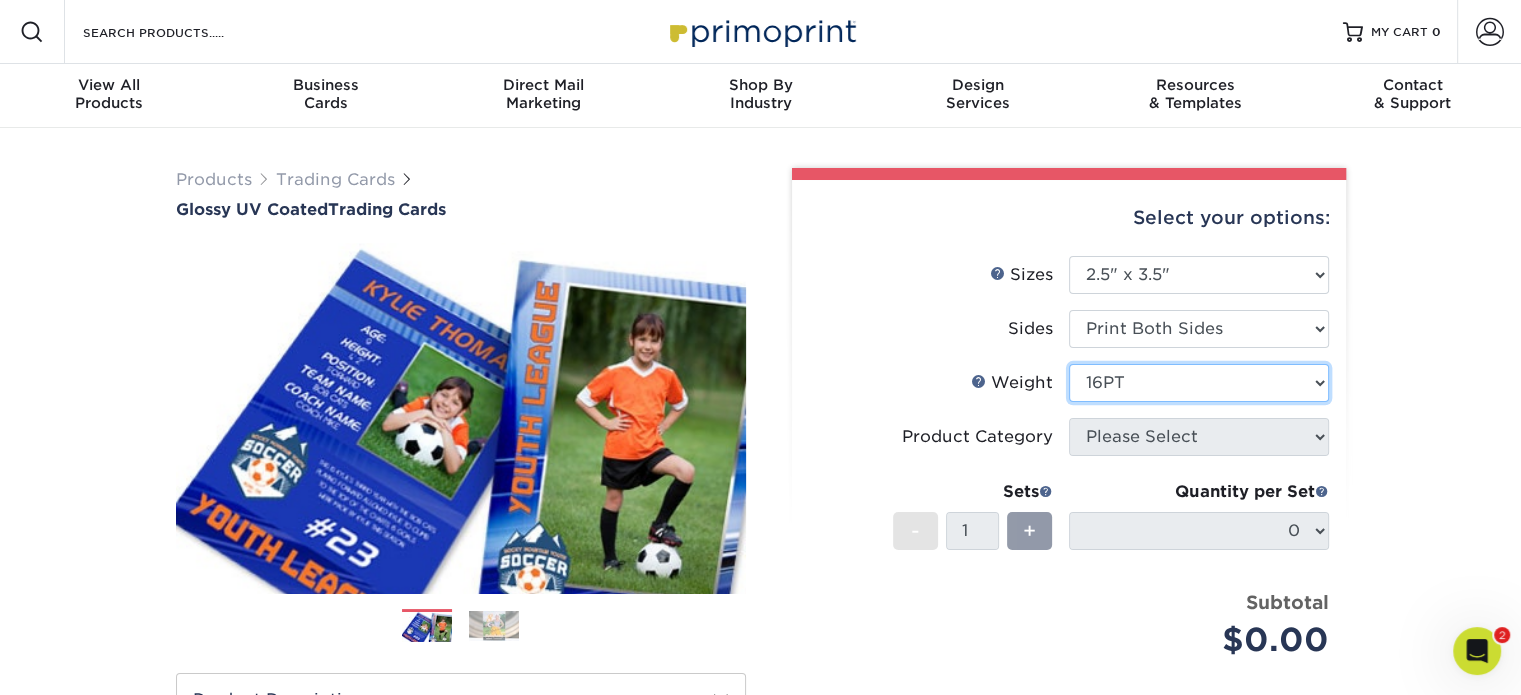 click on "Please Select 16PT 14PT 18PT C1S" at bounding box center (1199, 383) 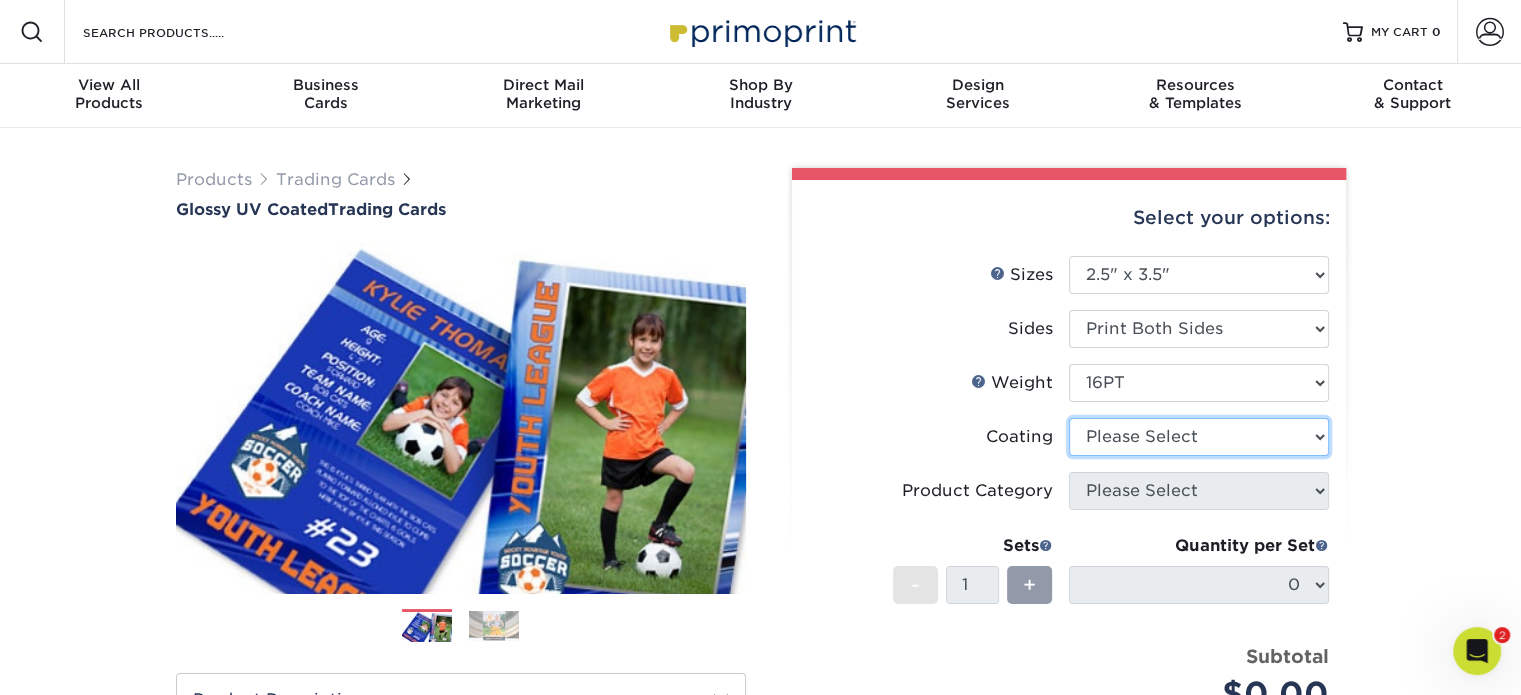click at bounding box center (1199, 437) 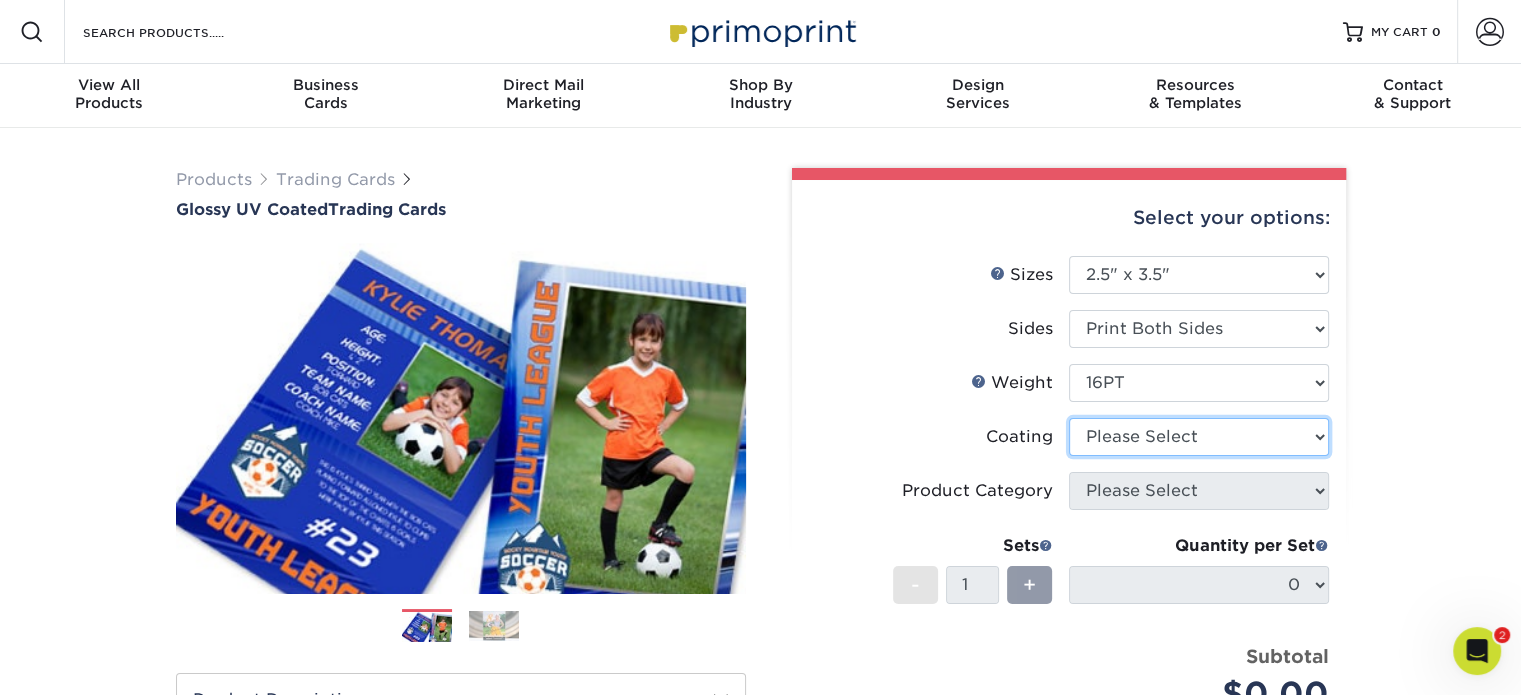 select on "1e8116af-acfc-44b1-83dc-8181aa338834" 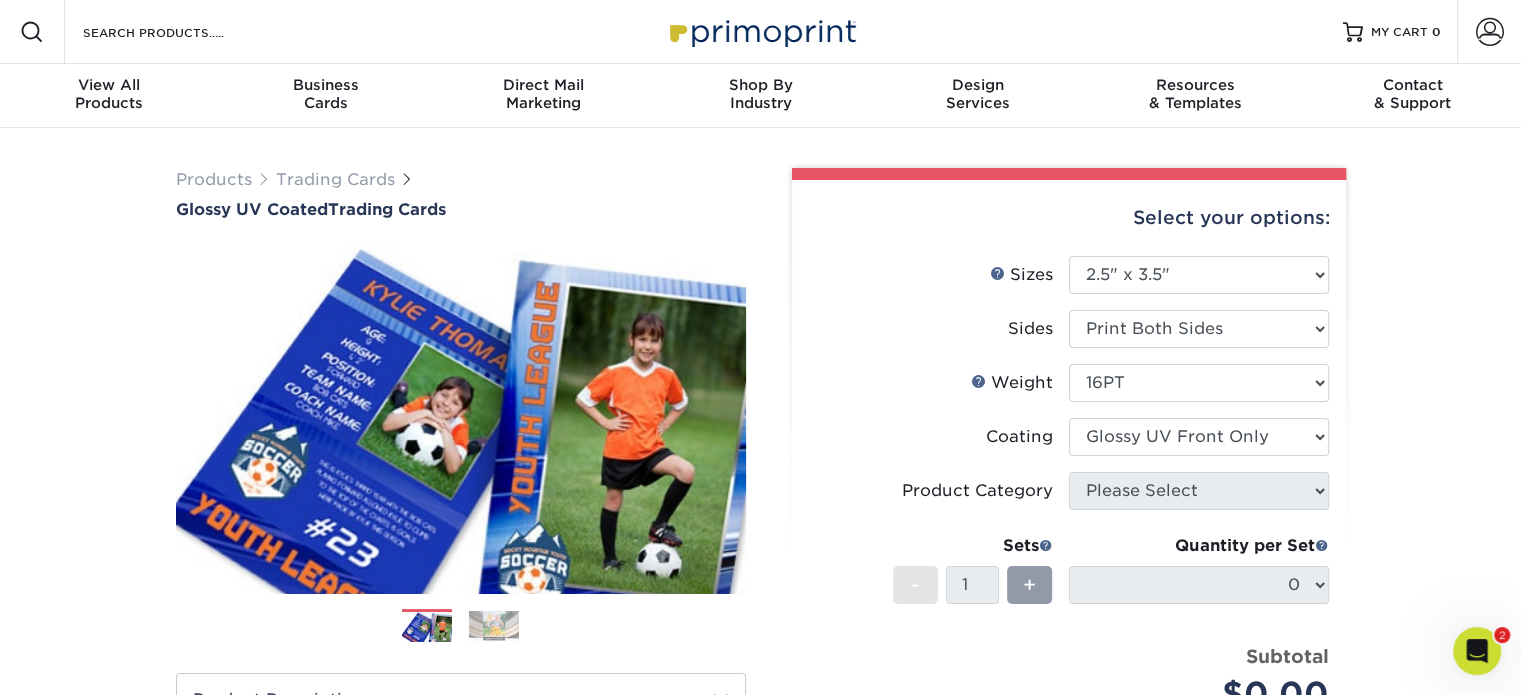 click at bounding box center (1199, 437) 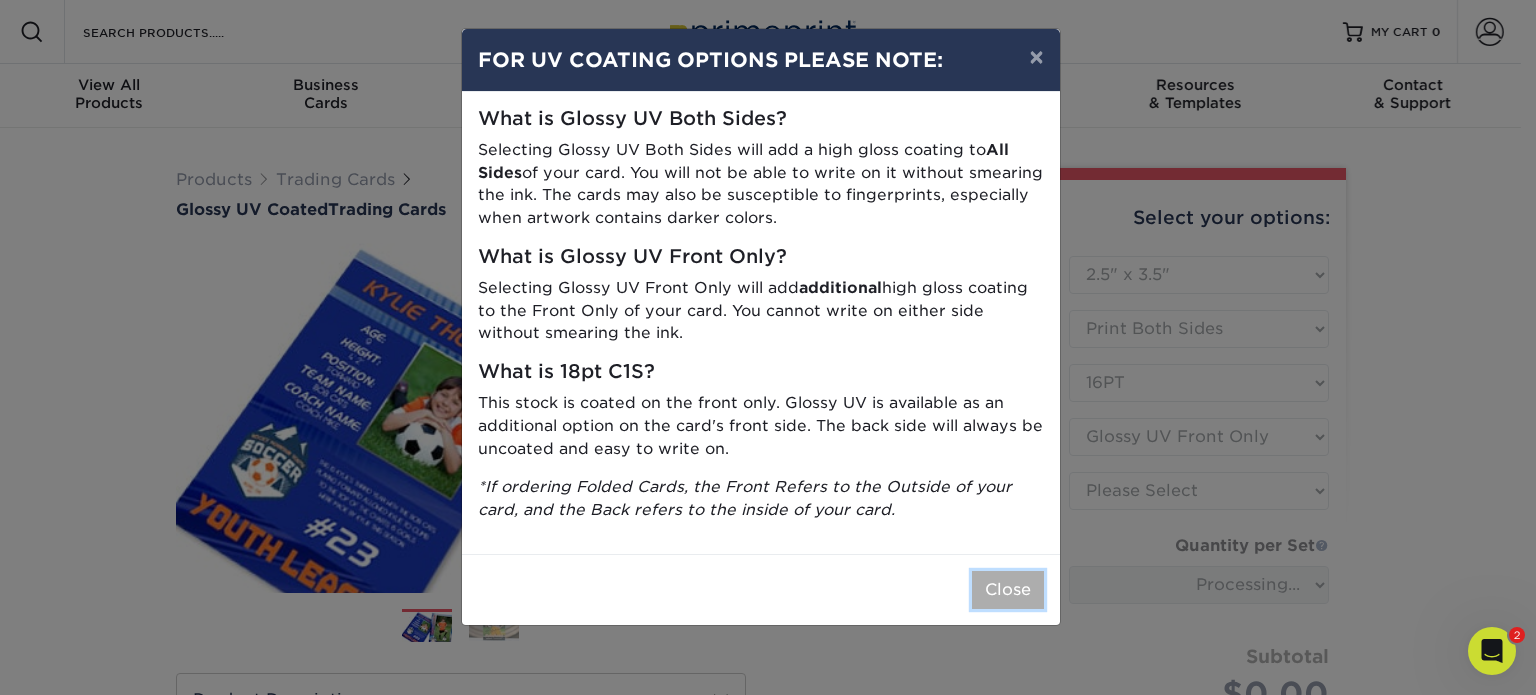 click on "Close" at bounding box center (1008, 590) 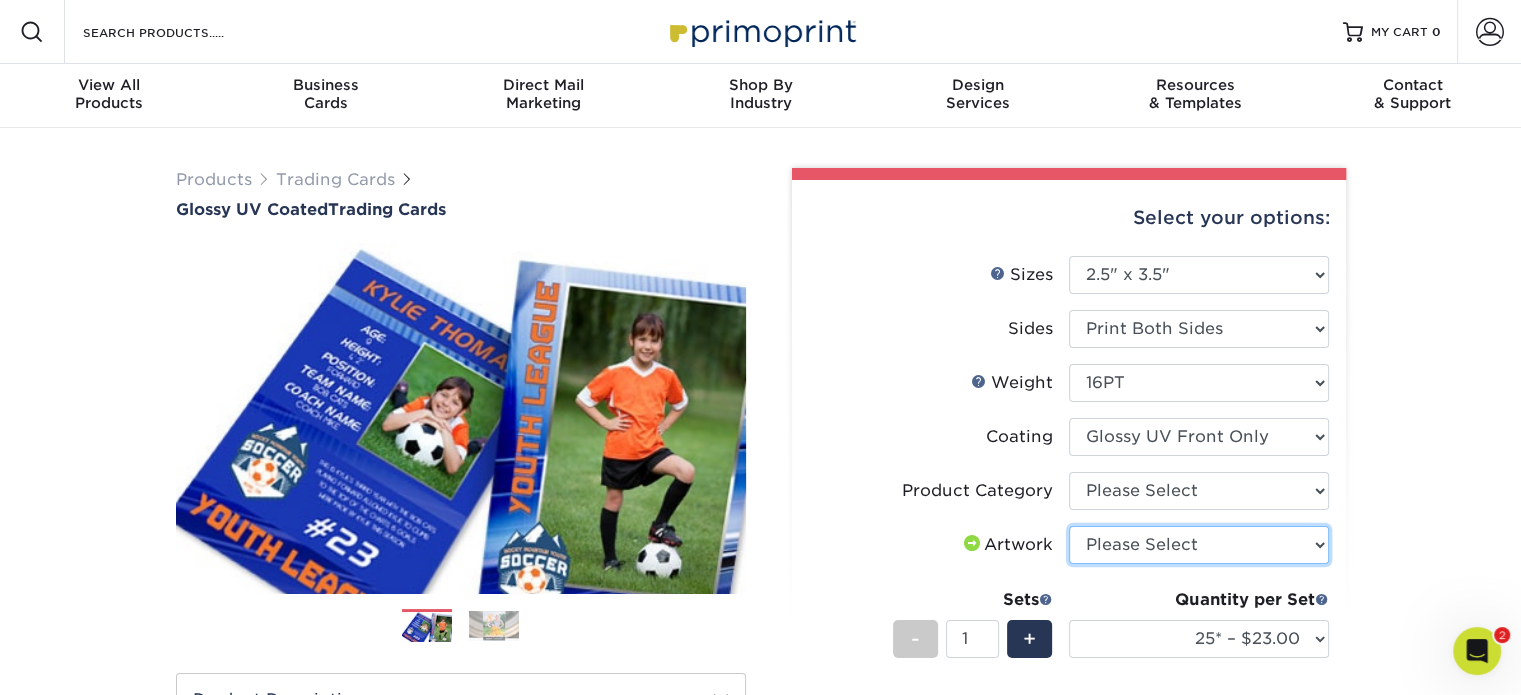 click on "Please Select I will upload files I need a design - $100" at bounding box center (1199, 545) 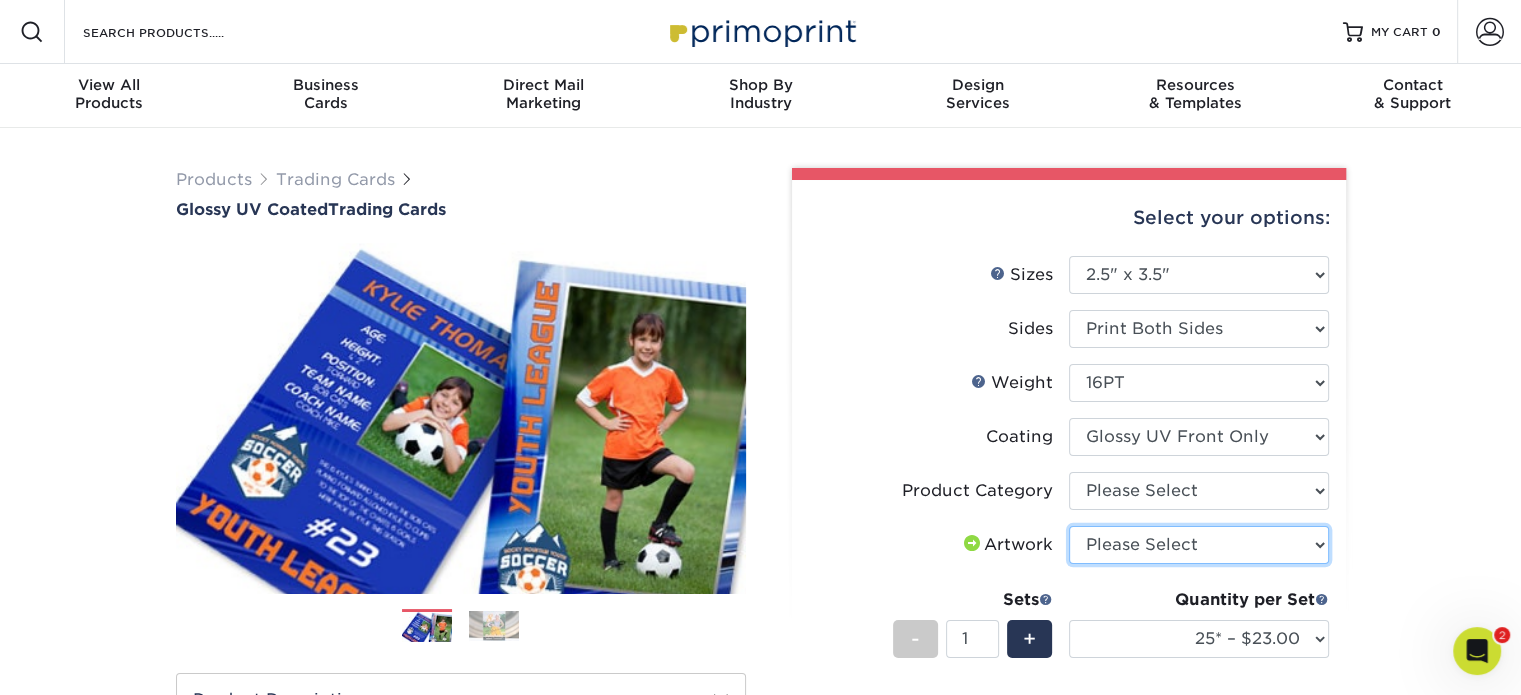 select on "upload" 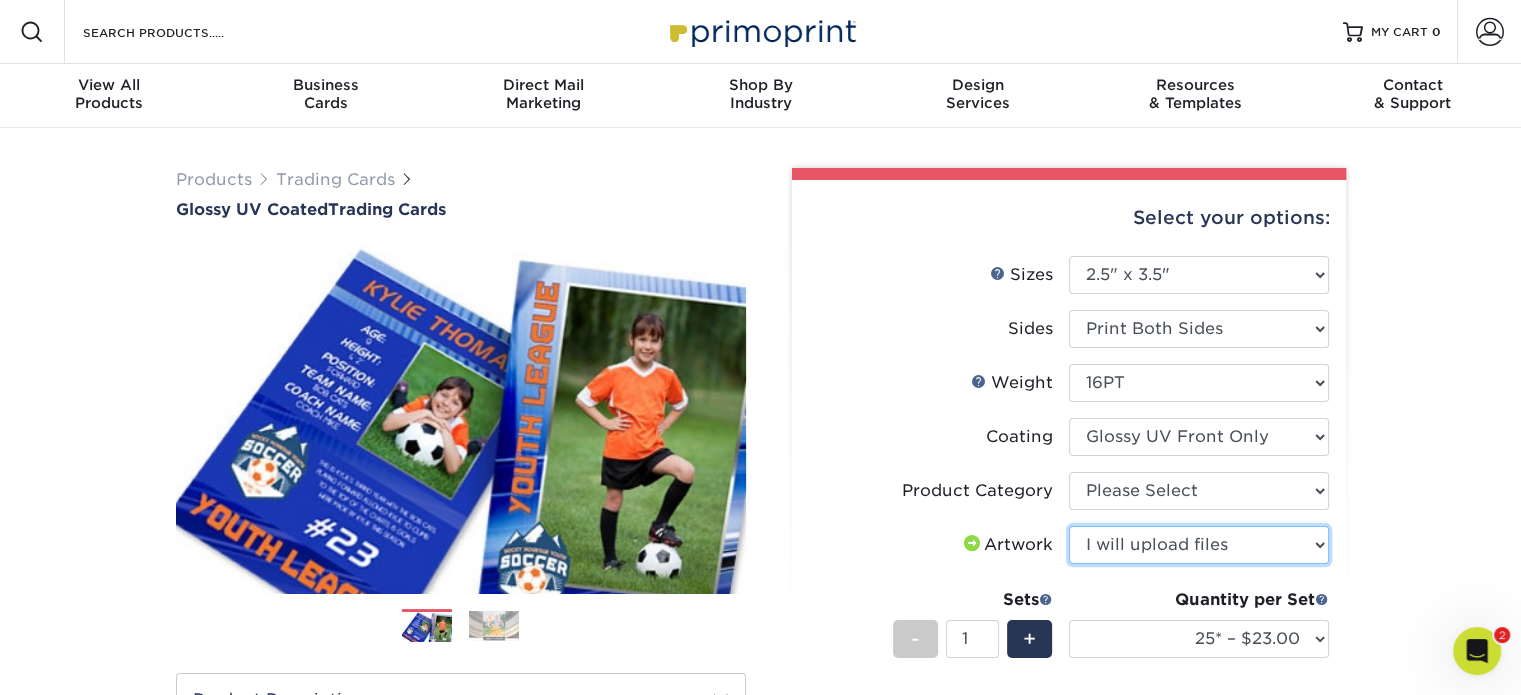 click on "Please Select I will upload files I need a design - $100" at bounding box center (1199, 545) 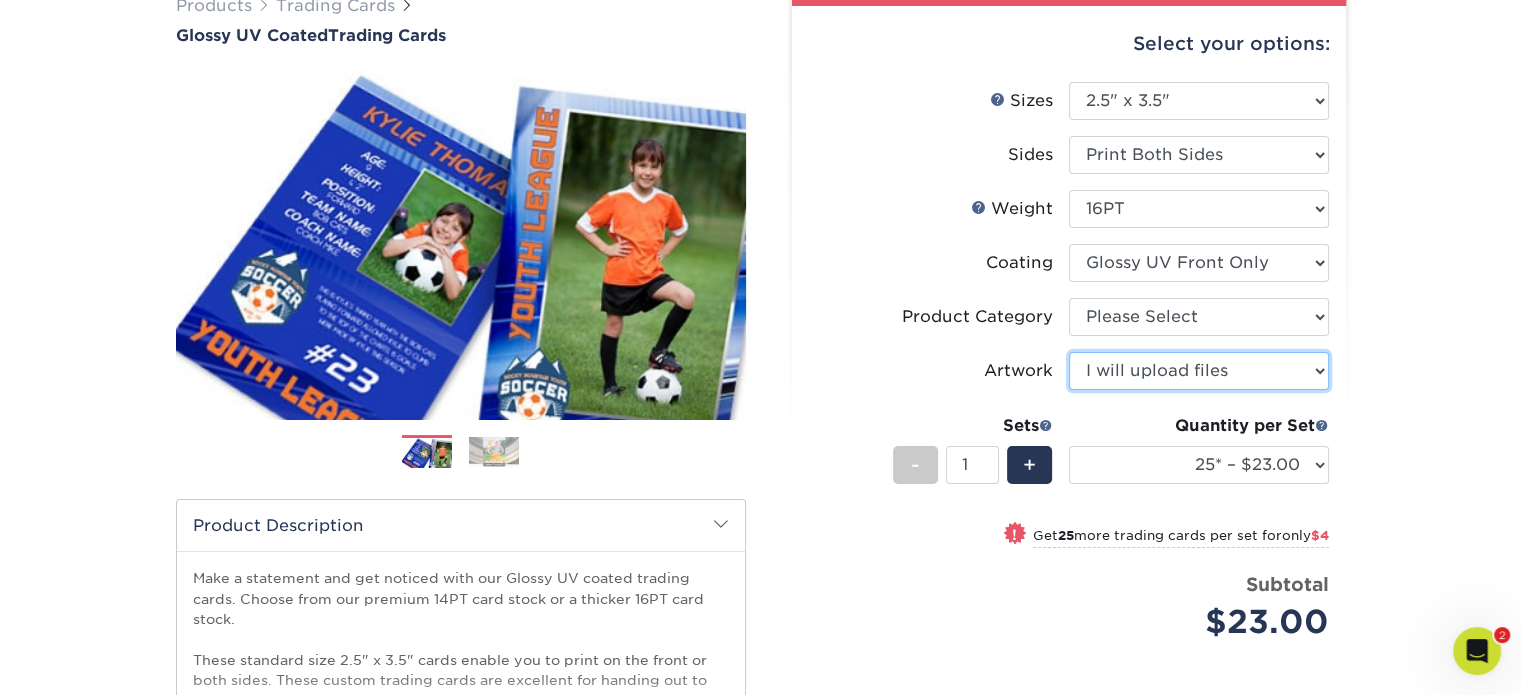 scroll, scrollTop: 200, scrollLeft: 0, axis: vertical 